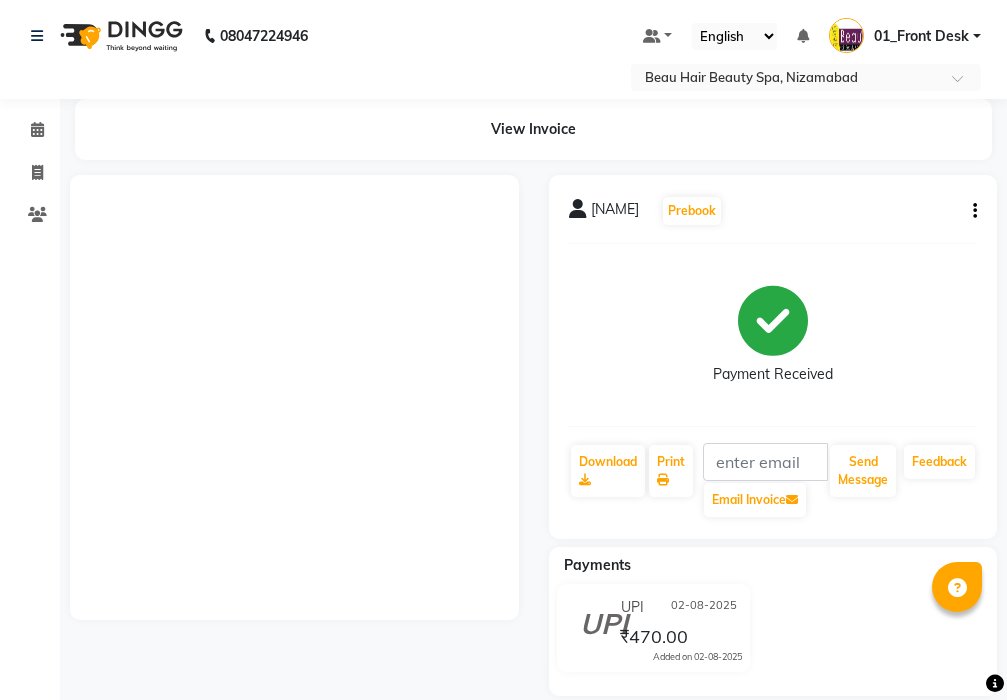 scroll, scrollTop: 0, scrollLeft: 0, axis: both 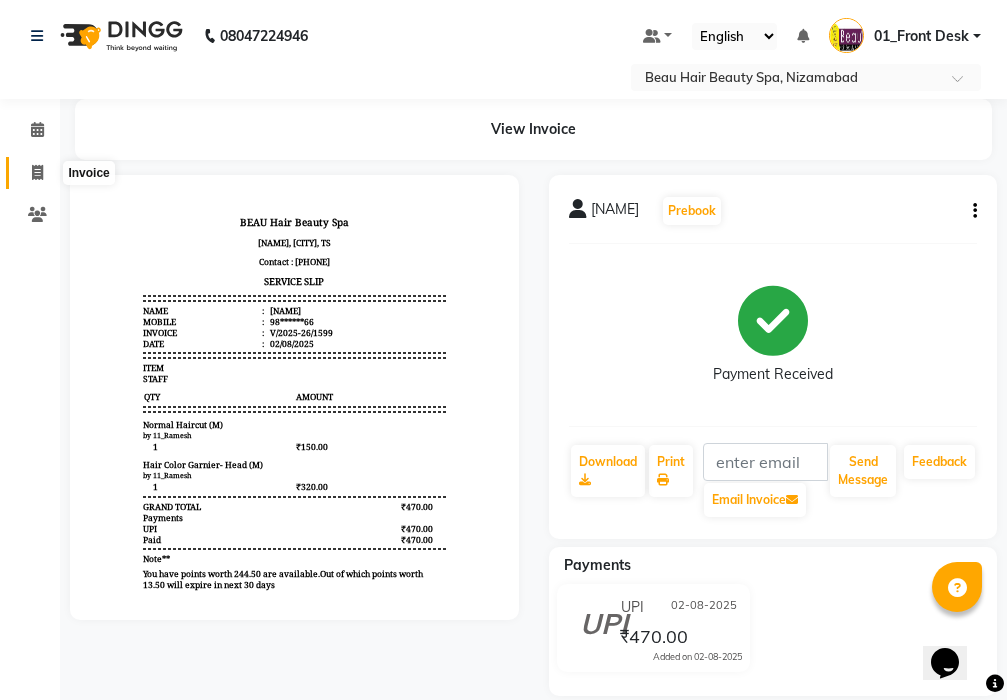 click 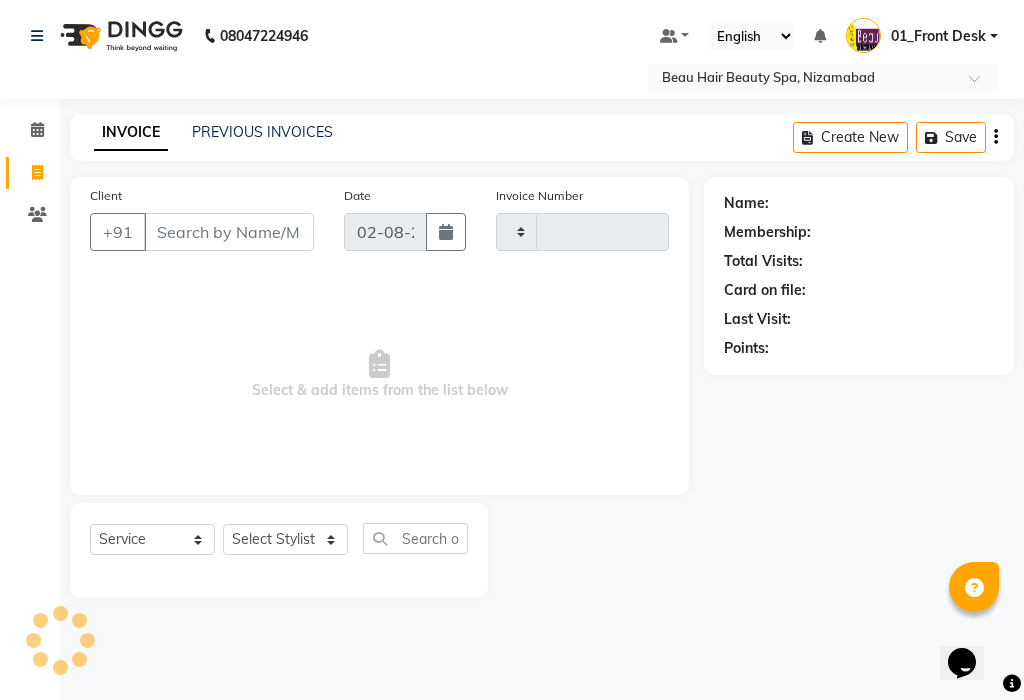 type on "1600" 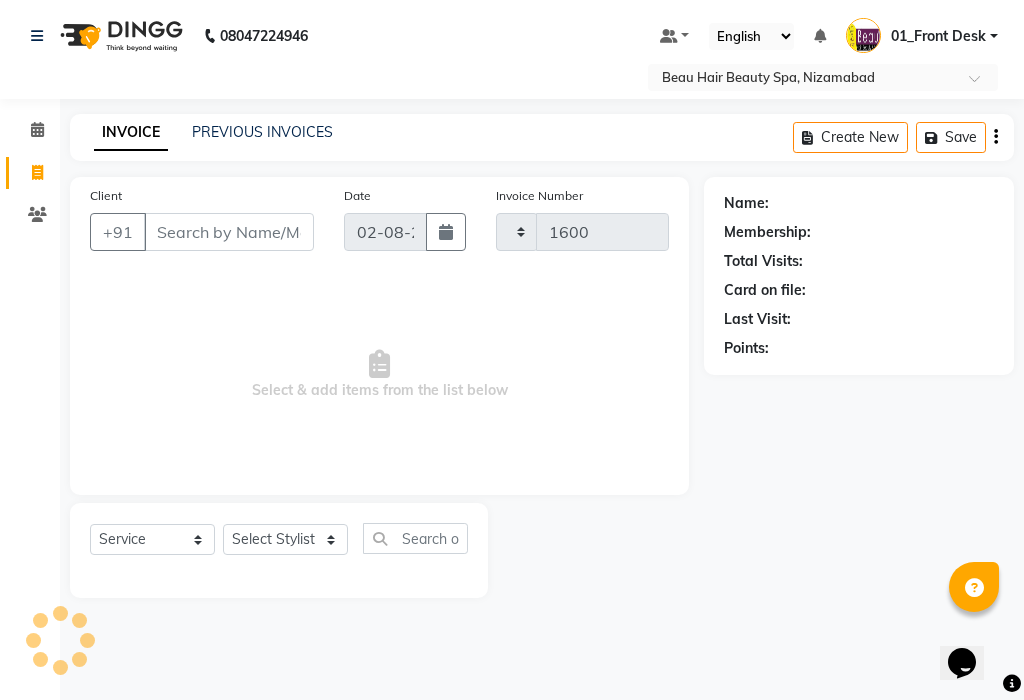 select on "3470" 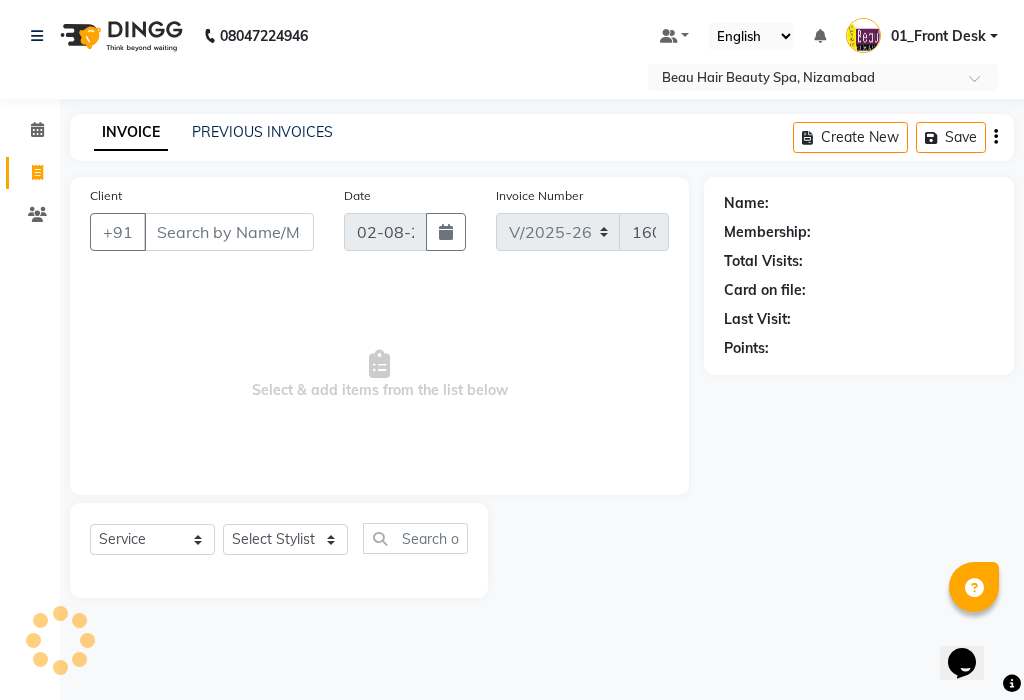 click on "Client" at bounding box center [229, 232] 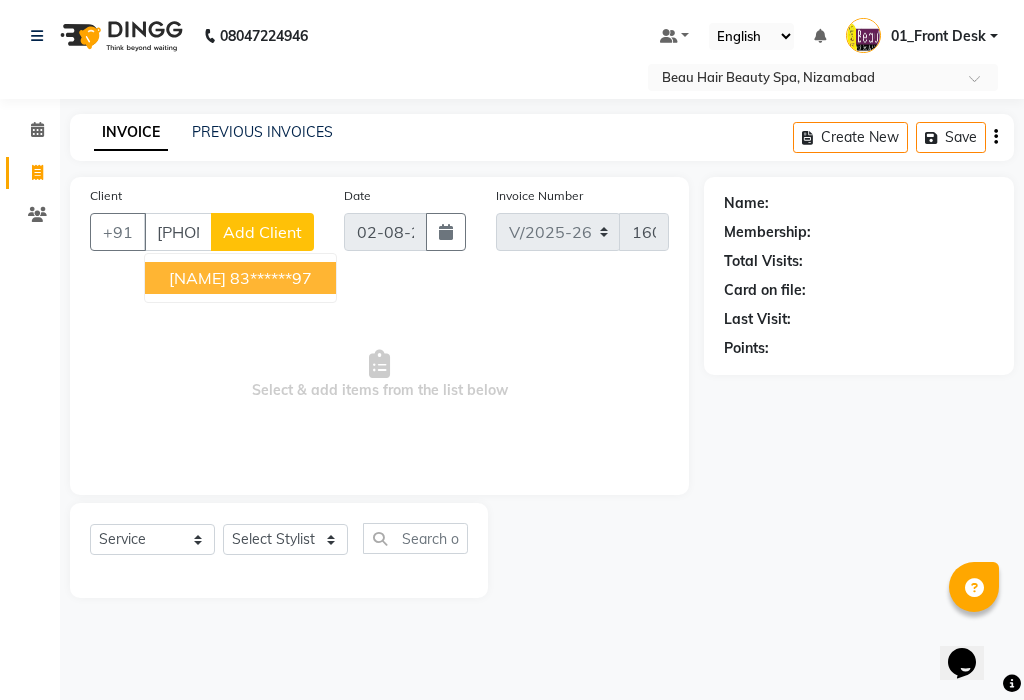 click on "83******97" at bounding box center [271, 278] 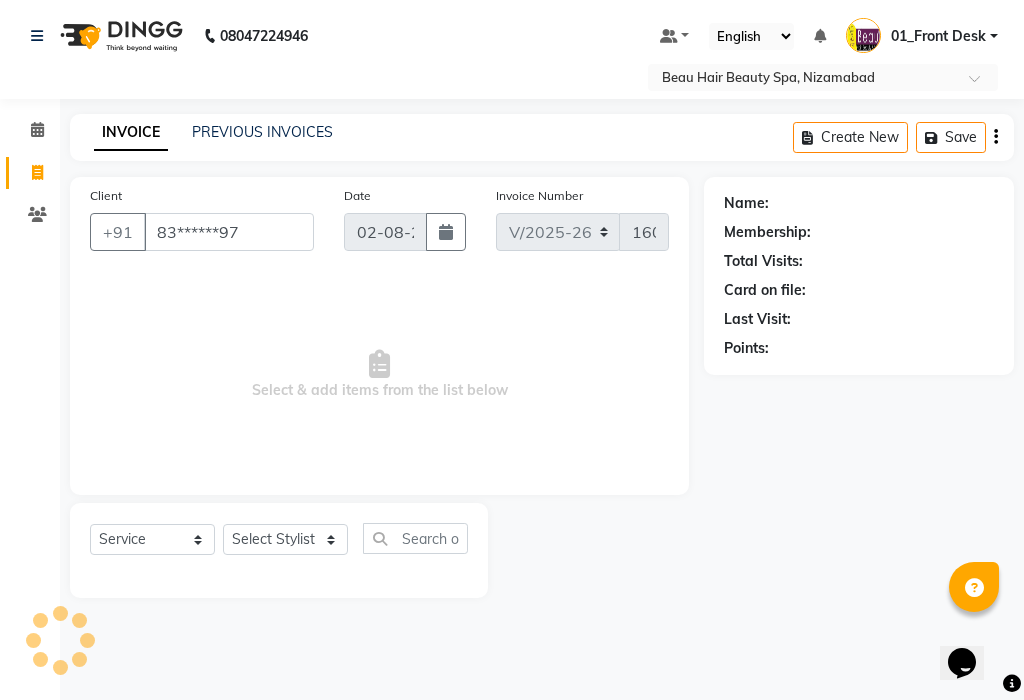 type on "83******97" 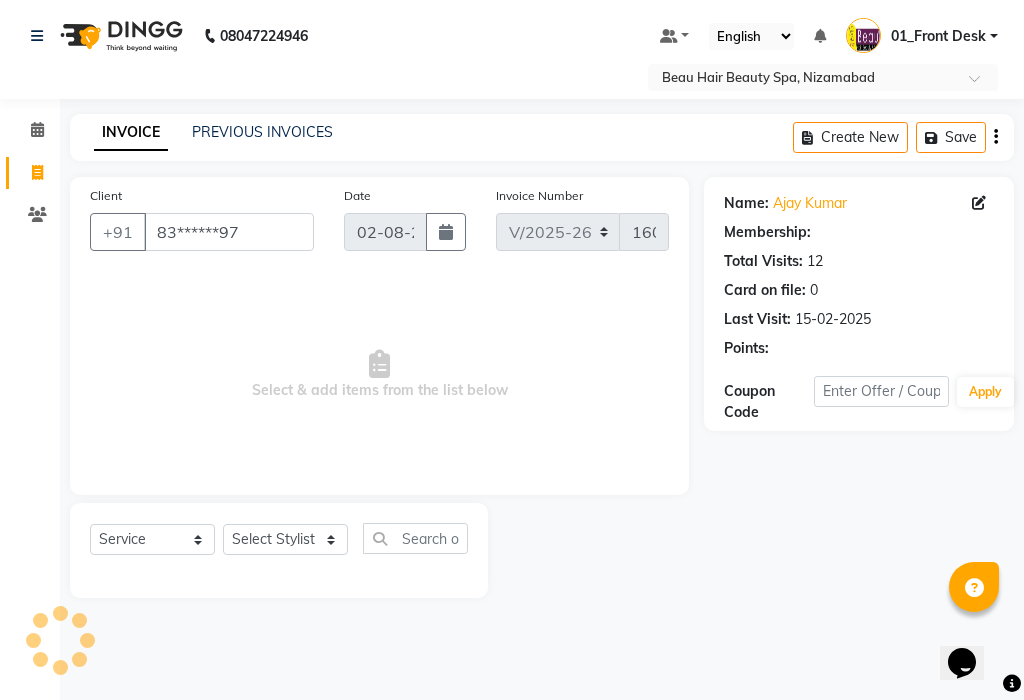 select on "1: Object" 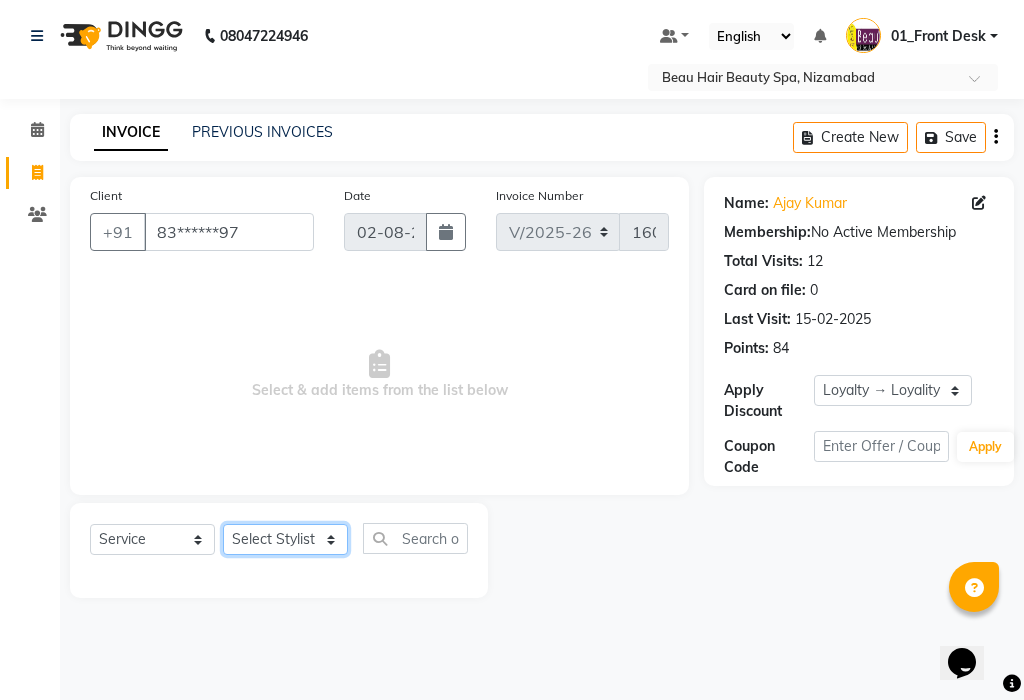 click on "Select Stylist 01_Front Desk 04_Lavanya 07_Manjushree 11_Ramesh 15_Adrish 26_Srinivas 99_Vishal Sir" 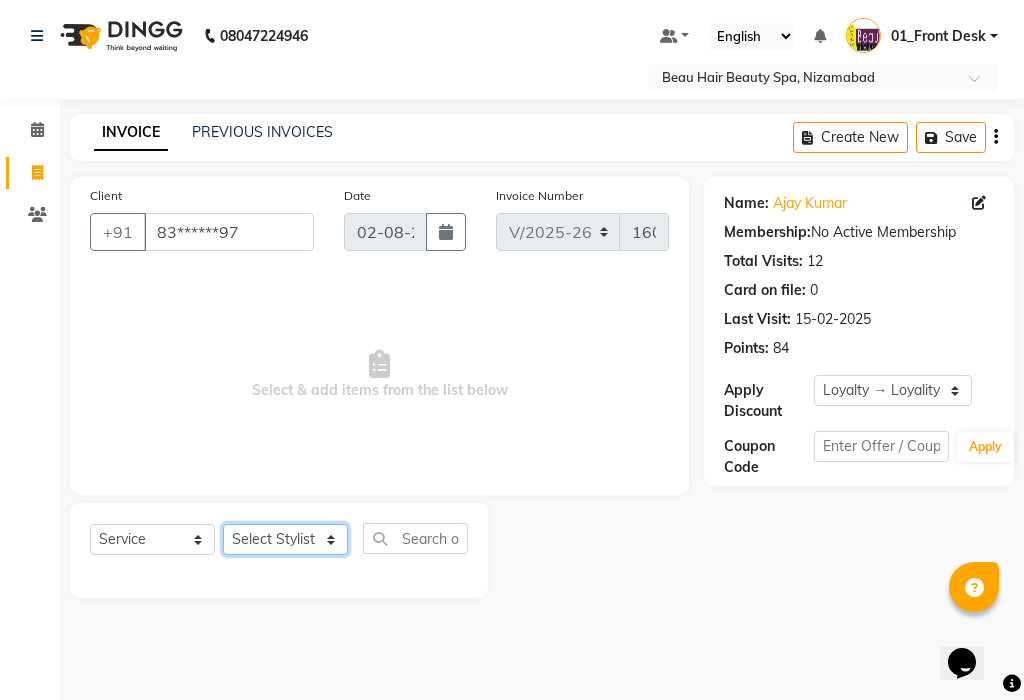 select on "15615" 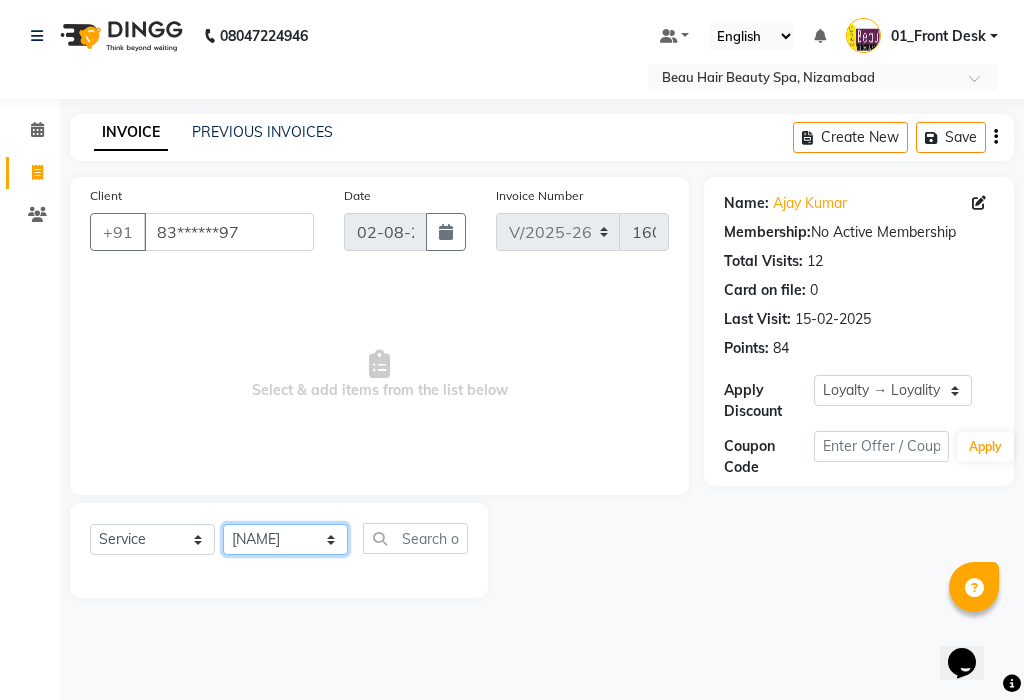 click on "Select Stylist 01_Front Desk 04_Lavanya 07_Manjushree 11_Ramesh 15_Adrish 26_Srinivas 99_Vishal Sir" 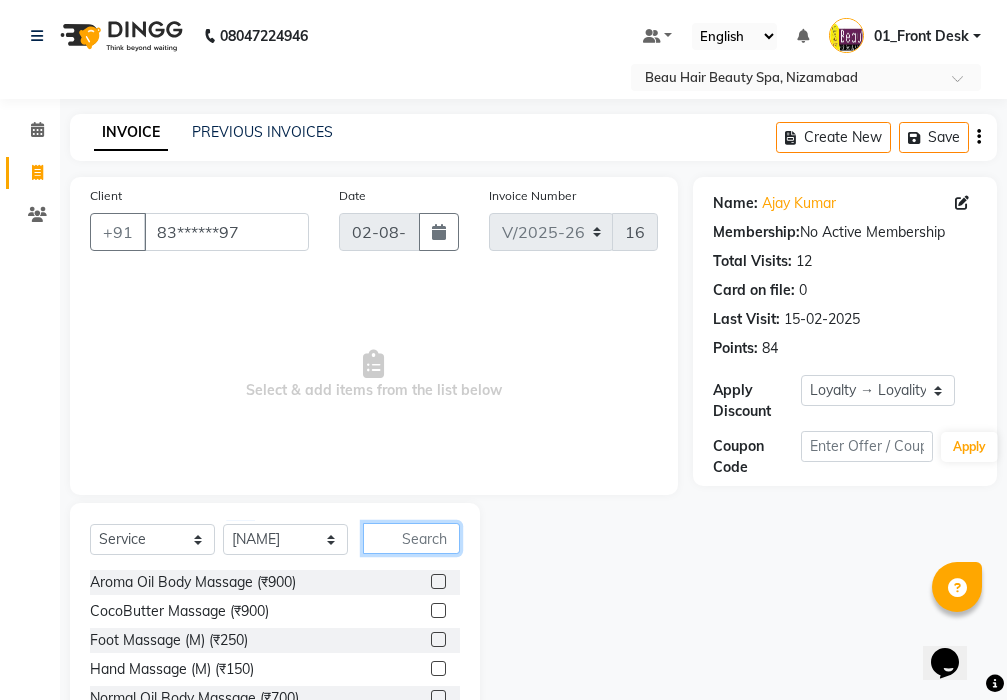 click 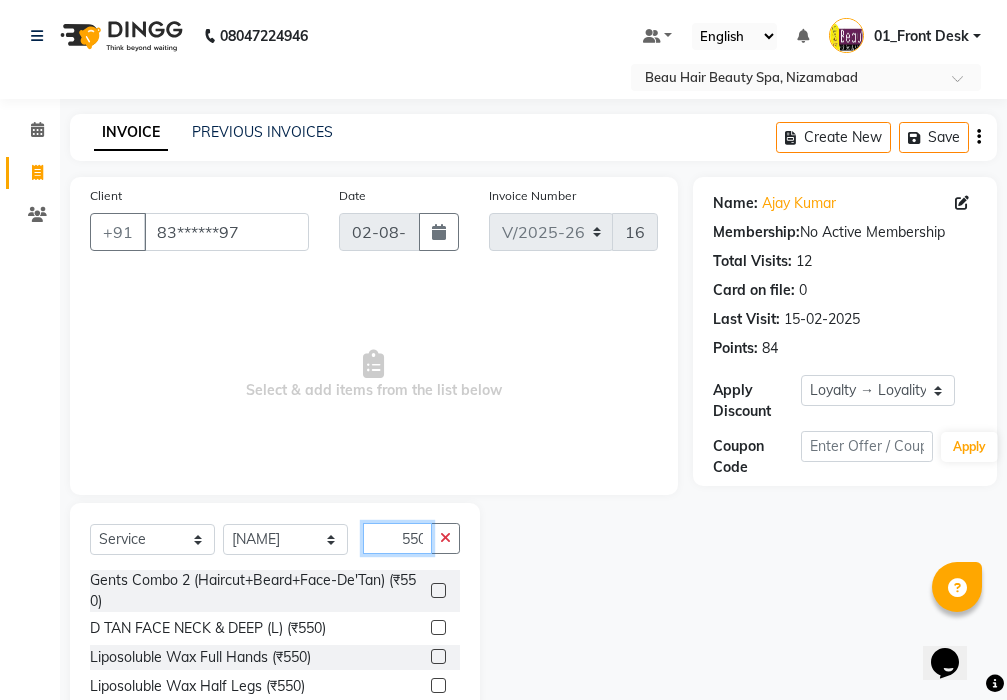 scroll, scrollTop: 0, scrollLeft: 2, axis: horizontal 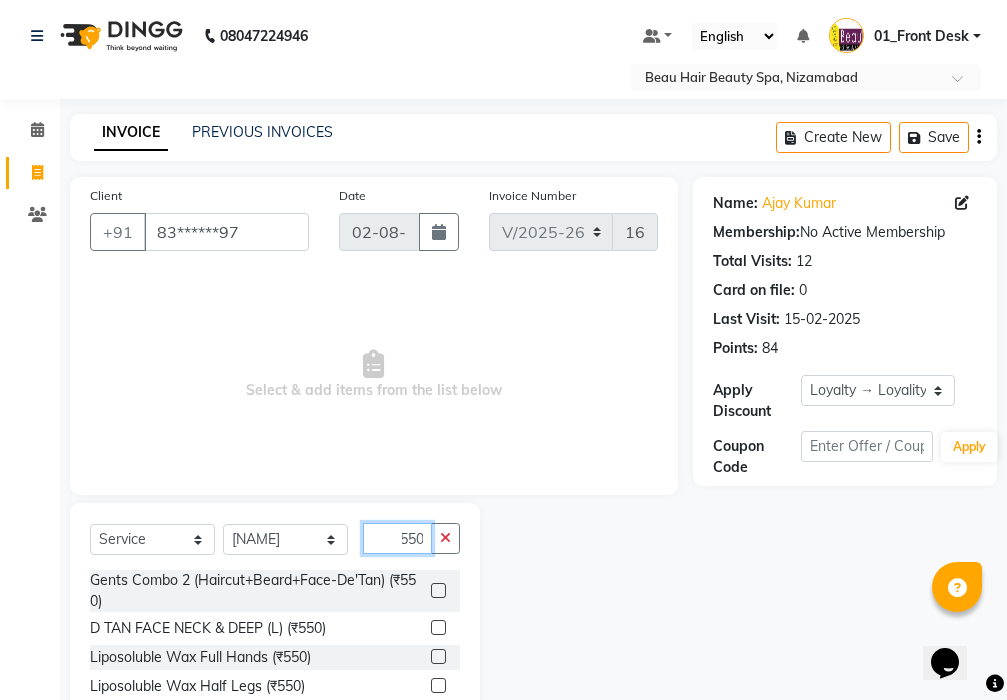 type on "550" 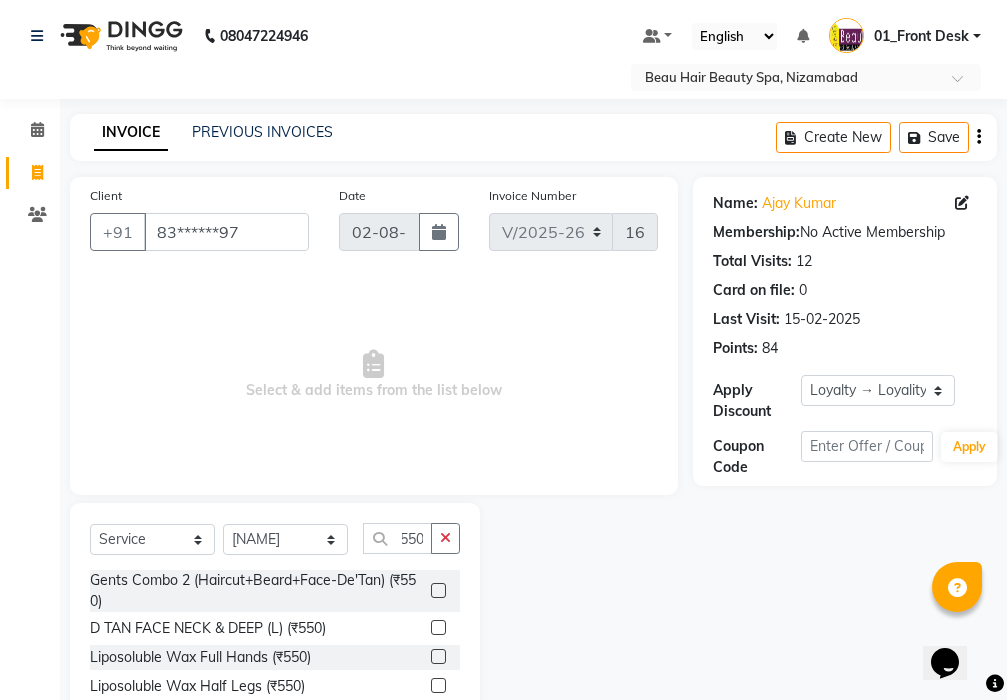 scroll, scrollTop: 0, scrollLeft: 0, axis: both 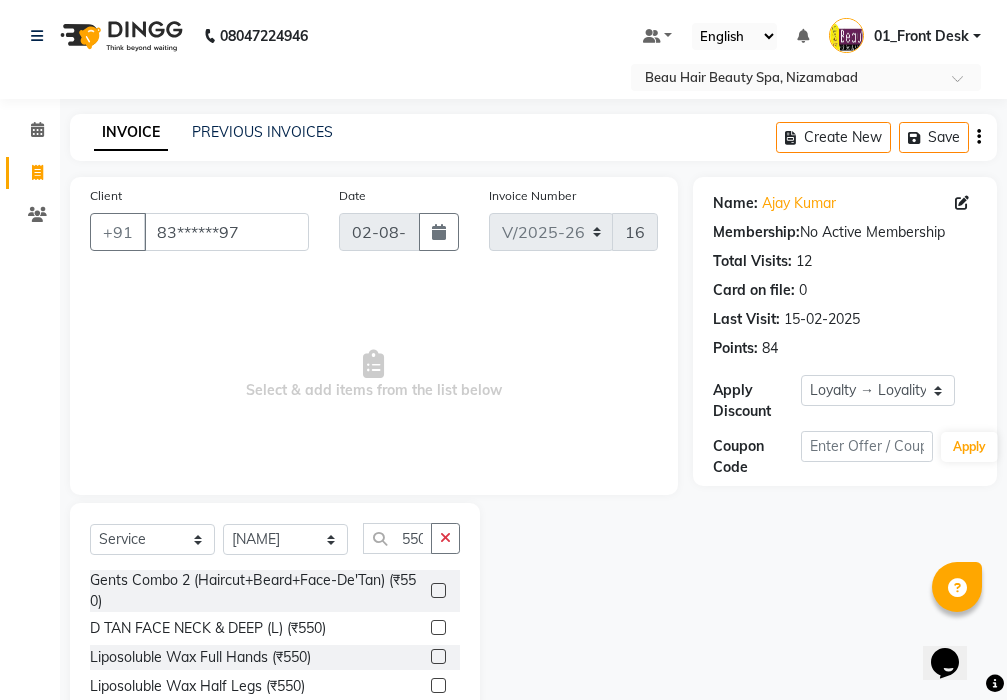 click 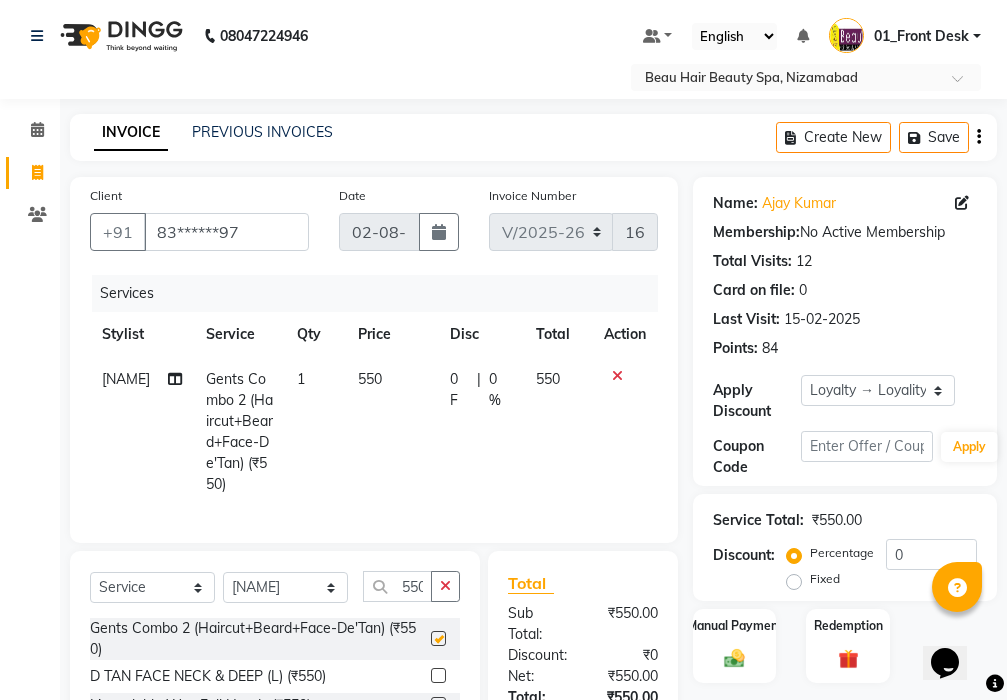 checkbox on "false" 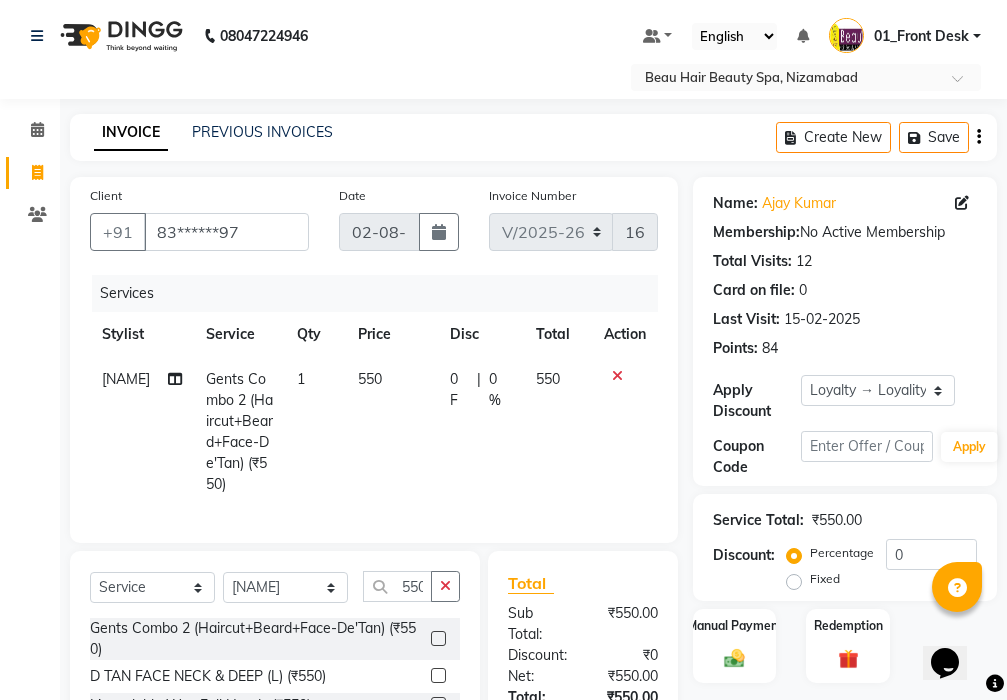 click 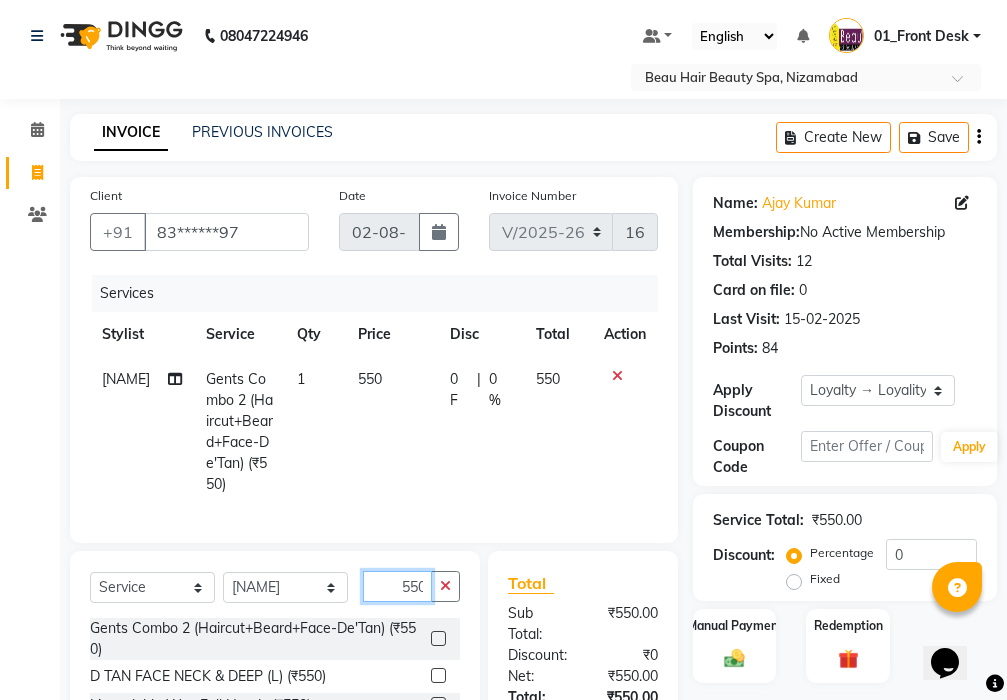 type 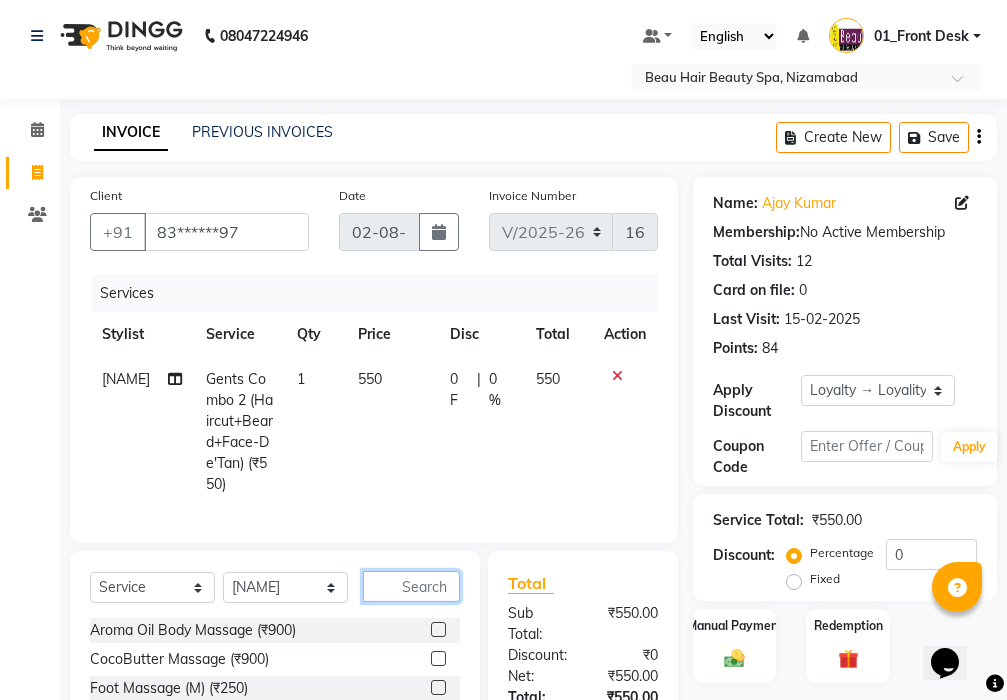scroll, scrollTop: 216, scrollLeft: 0, axis: vertical 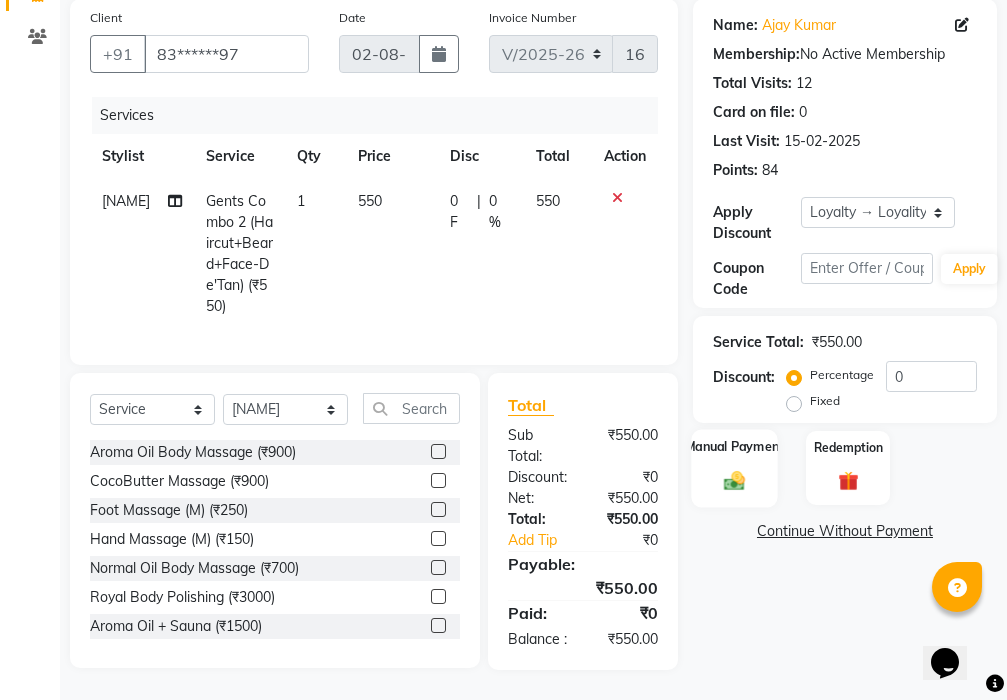 click on "Manual Payment" 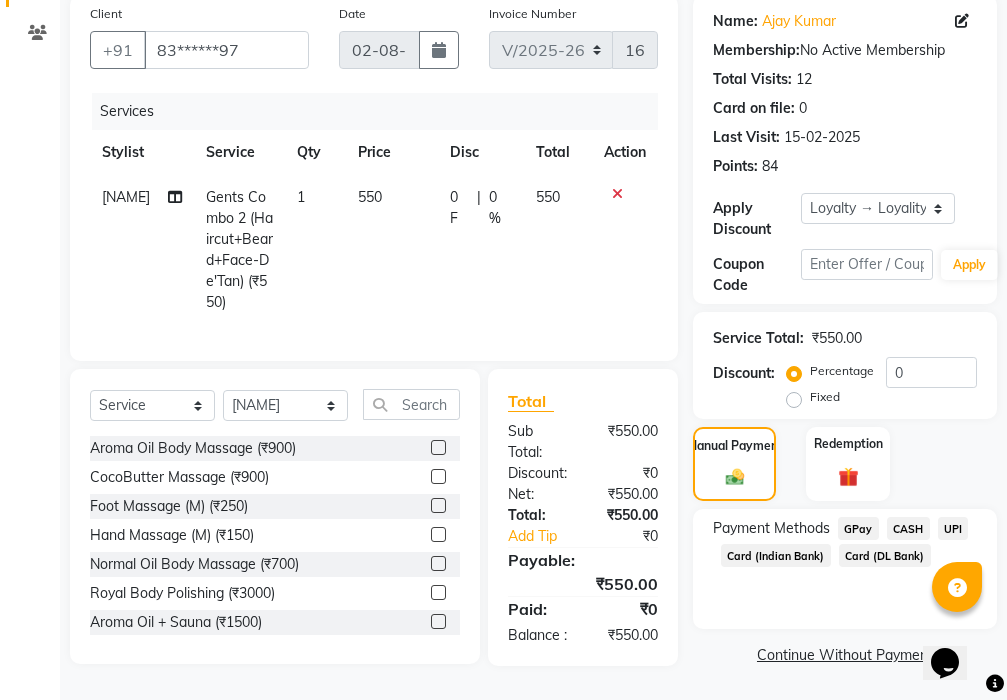 click on "UPI" 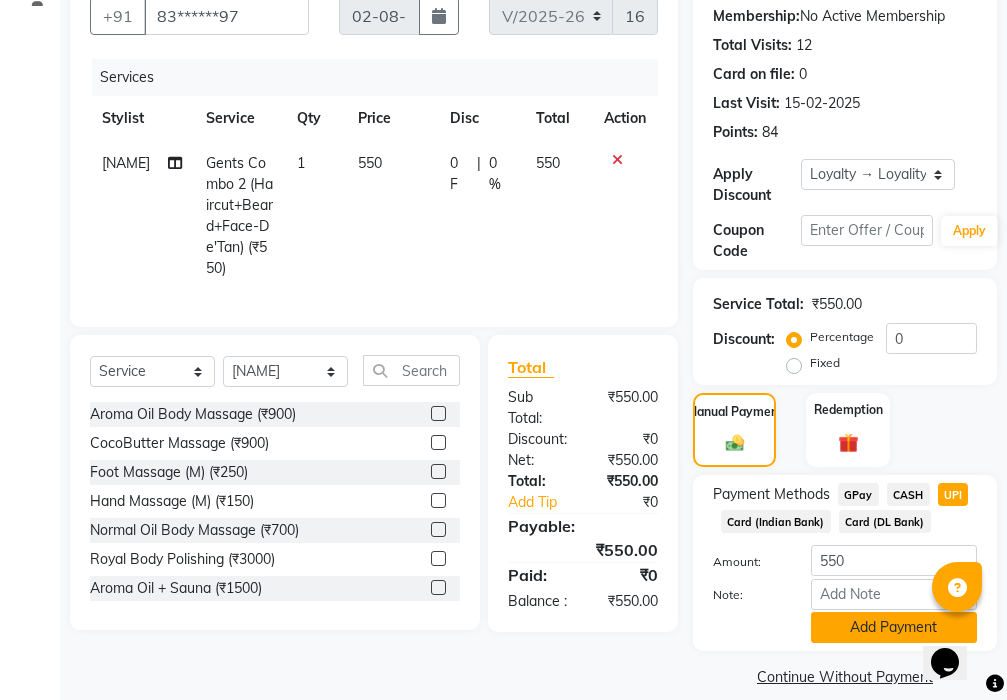 click on "Add Payment" 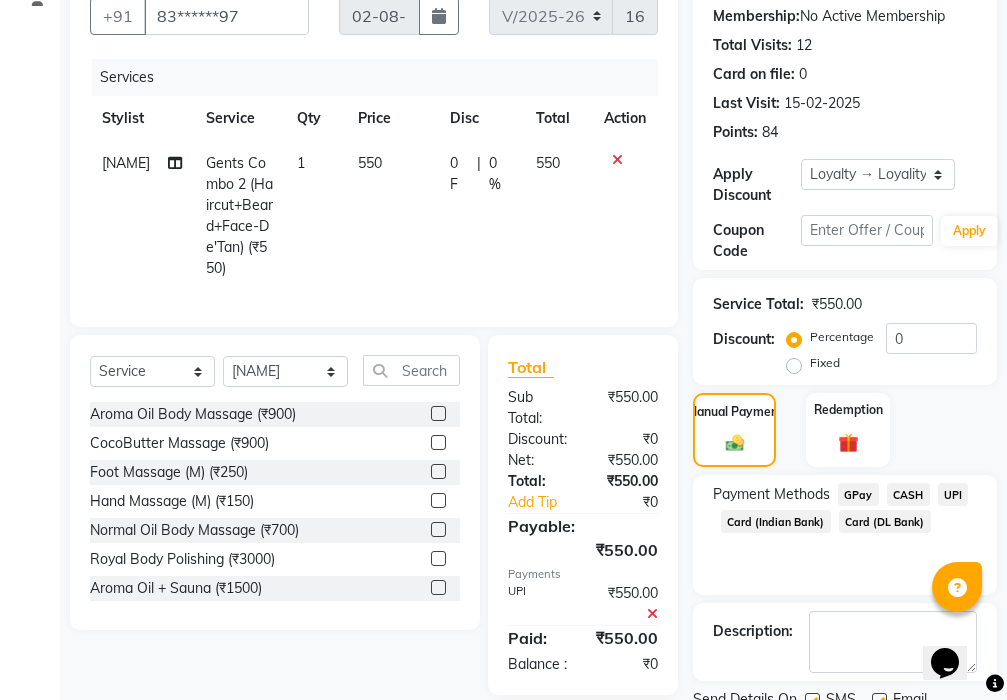 scroll, scrollTop: 440, scrollLeft: 0, axis: vertical 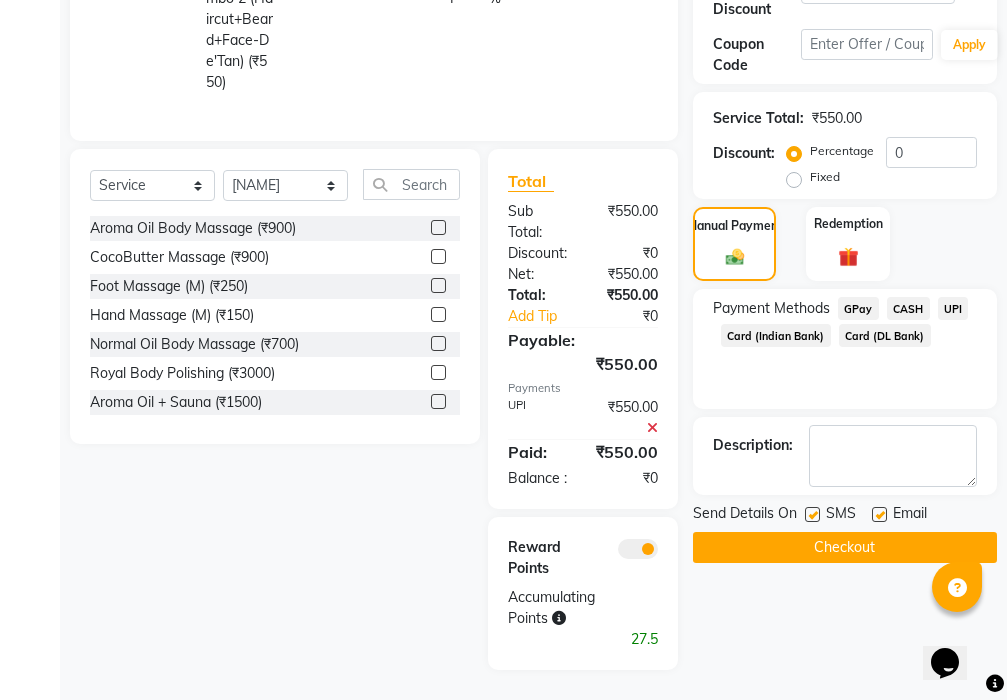 click on "Checkout" 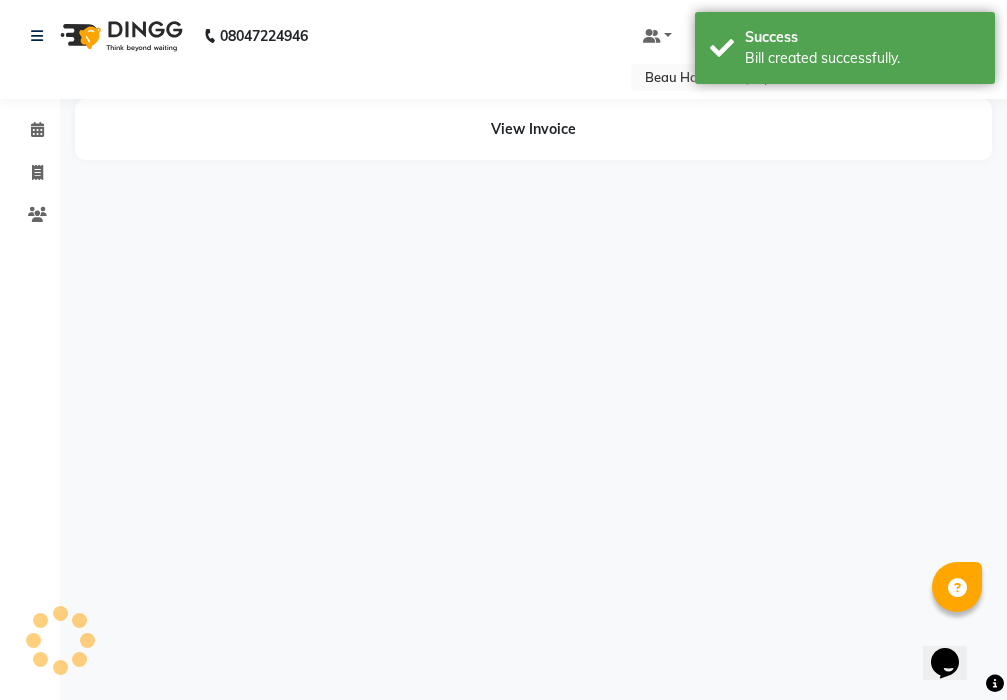 scroll, scrollTop: 0, scrollLeft: 0, axis: both 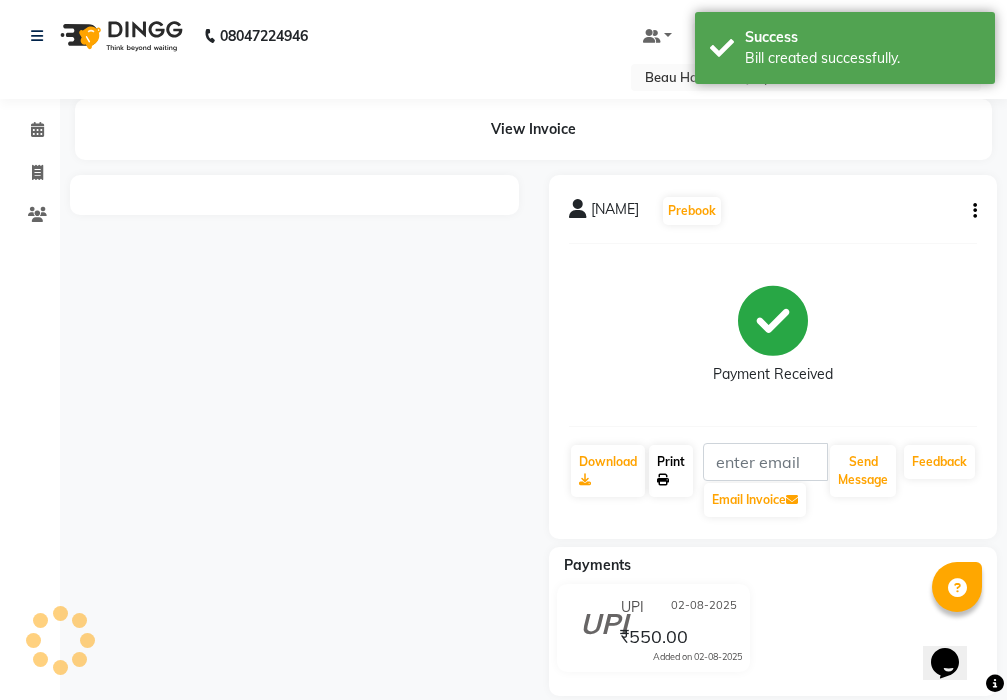 click on "Print" 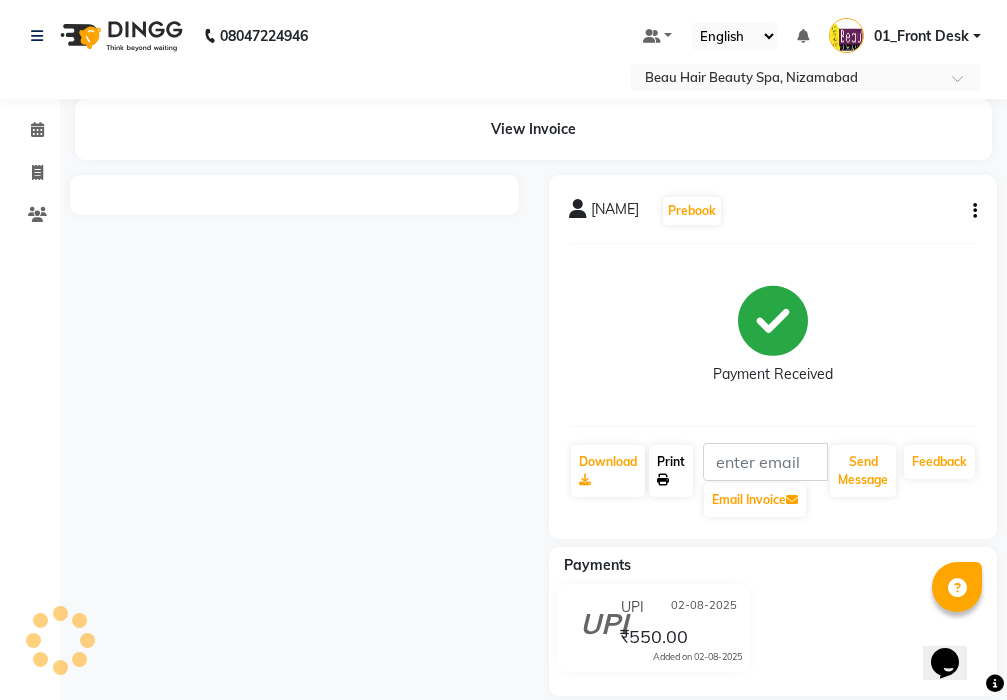 click on "Print" 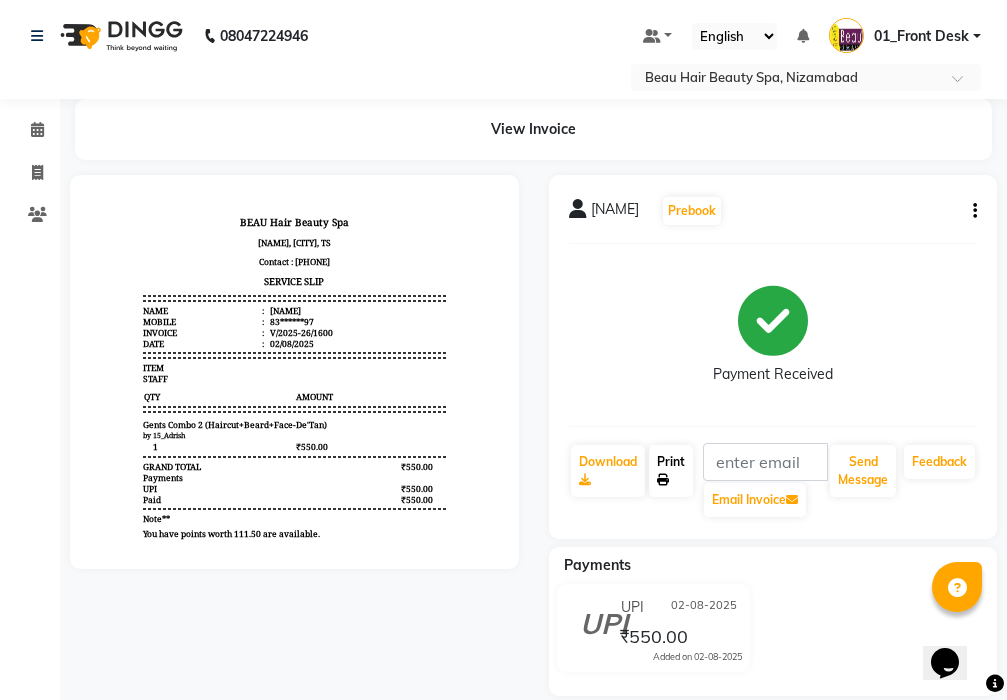 scroll, scrollTop: 0, scrollLeft: 0, axis: both 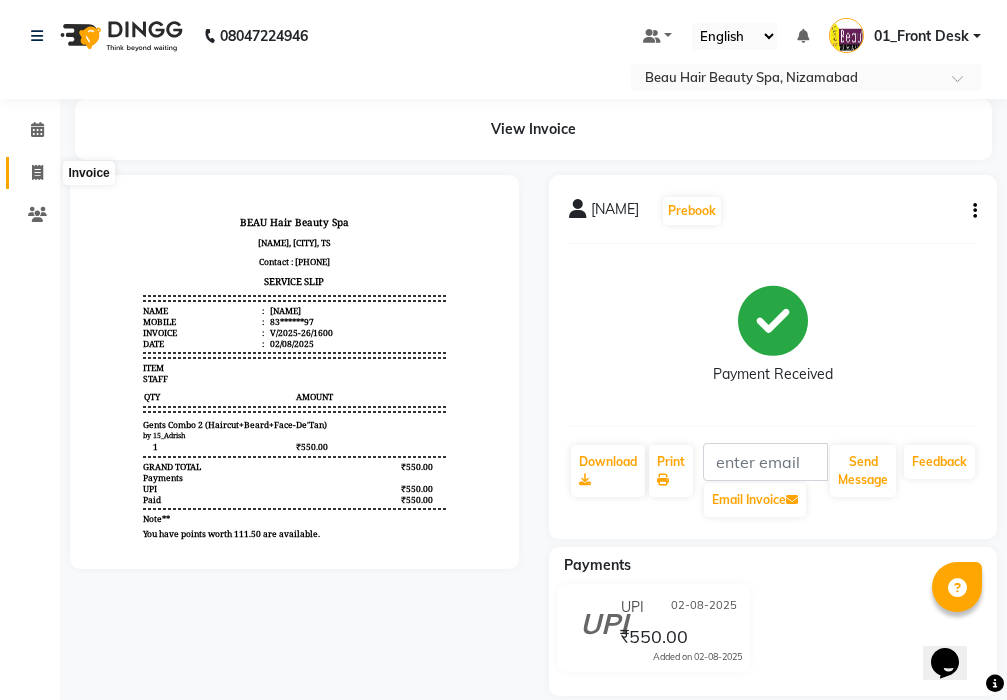 click 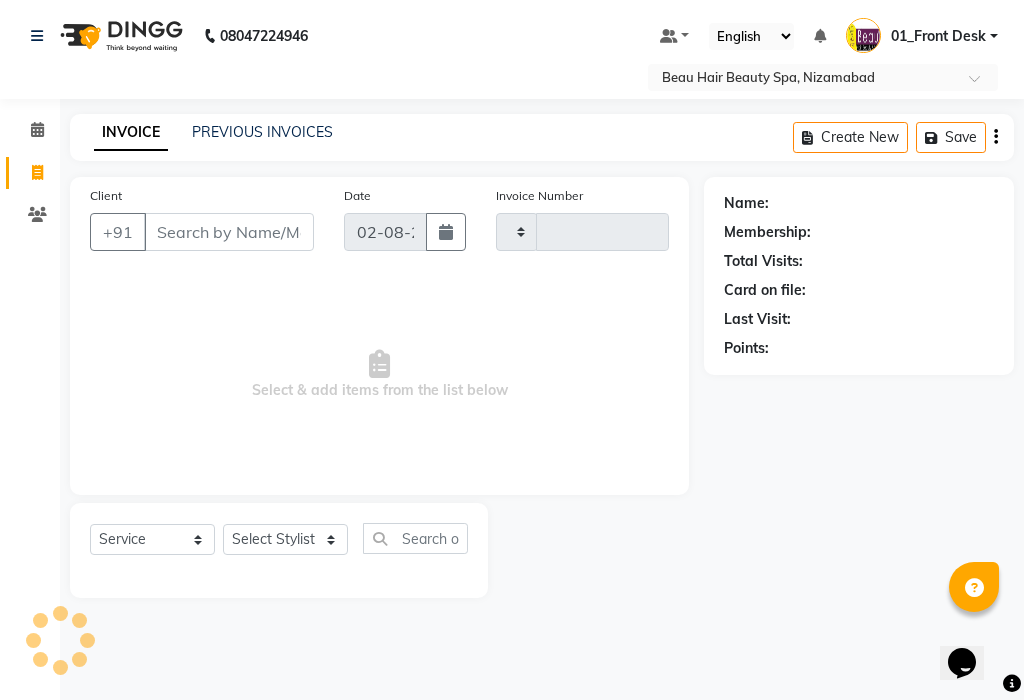 type on "1601" 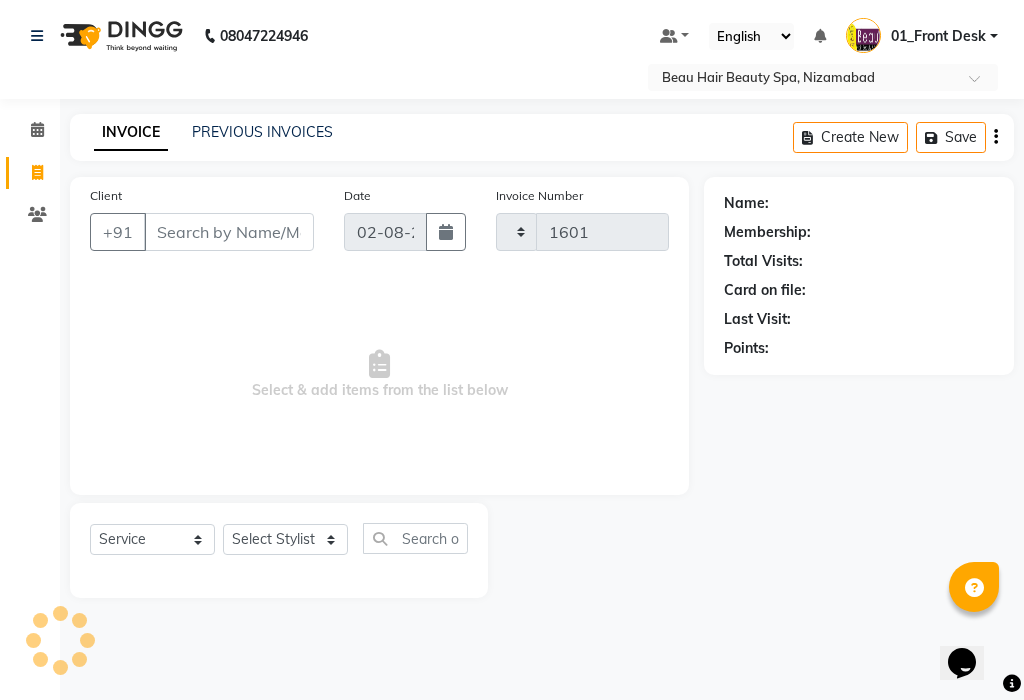 select on "3470" 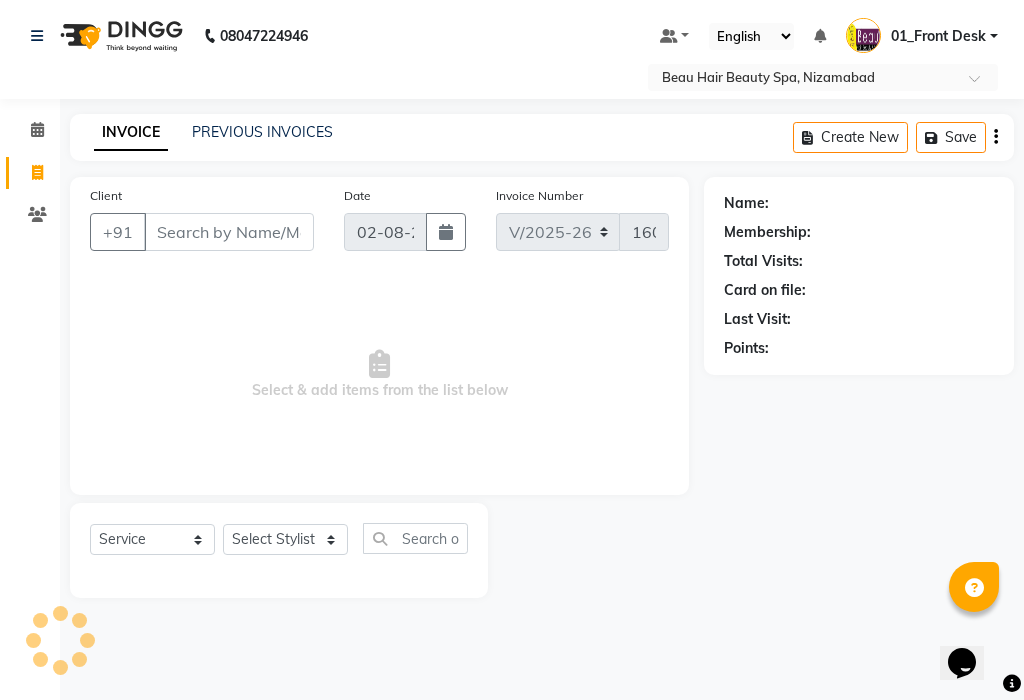click on "Client" at bounding box center (229, 232) 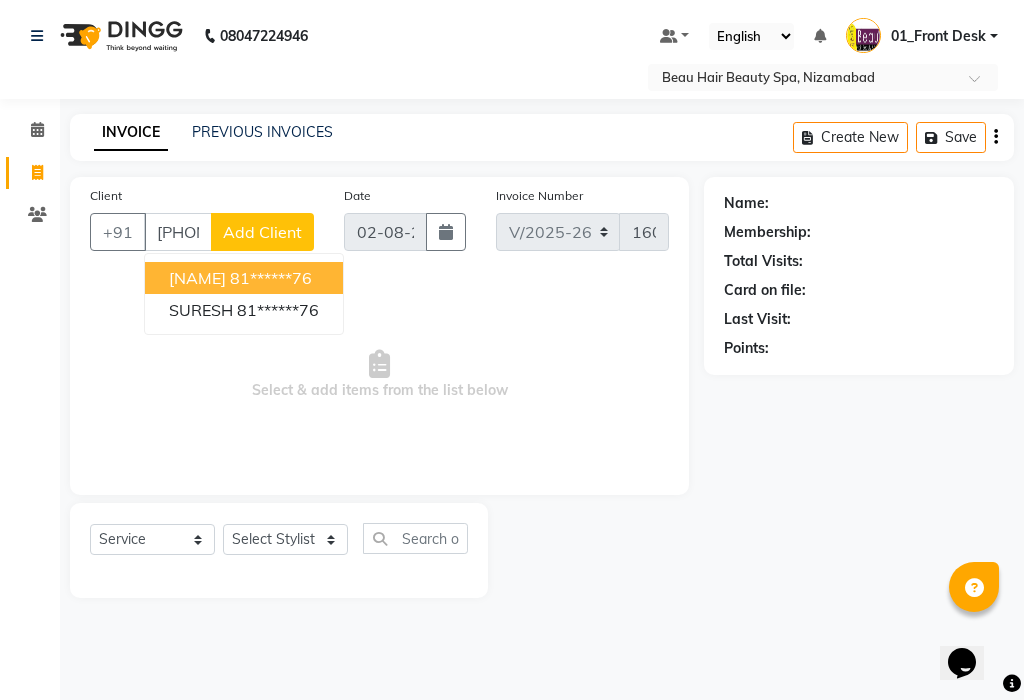 click on "81******76" at bounding box center (271, 278) 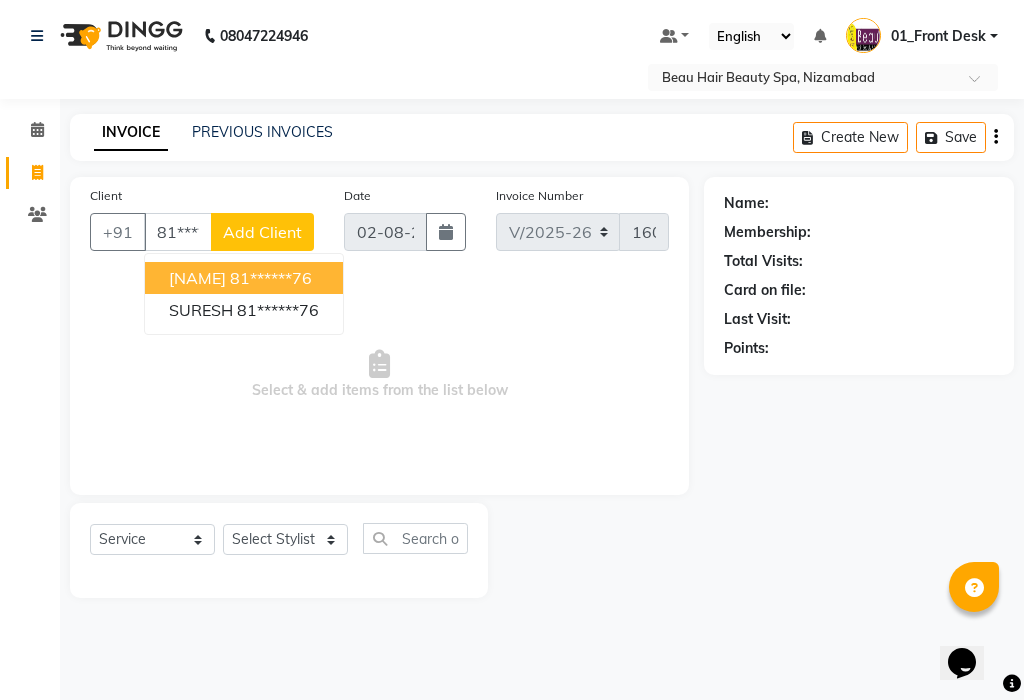 type on "81******76" 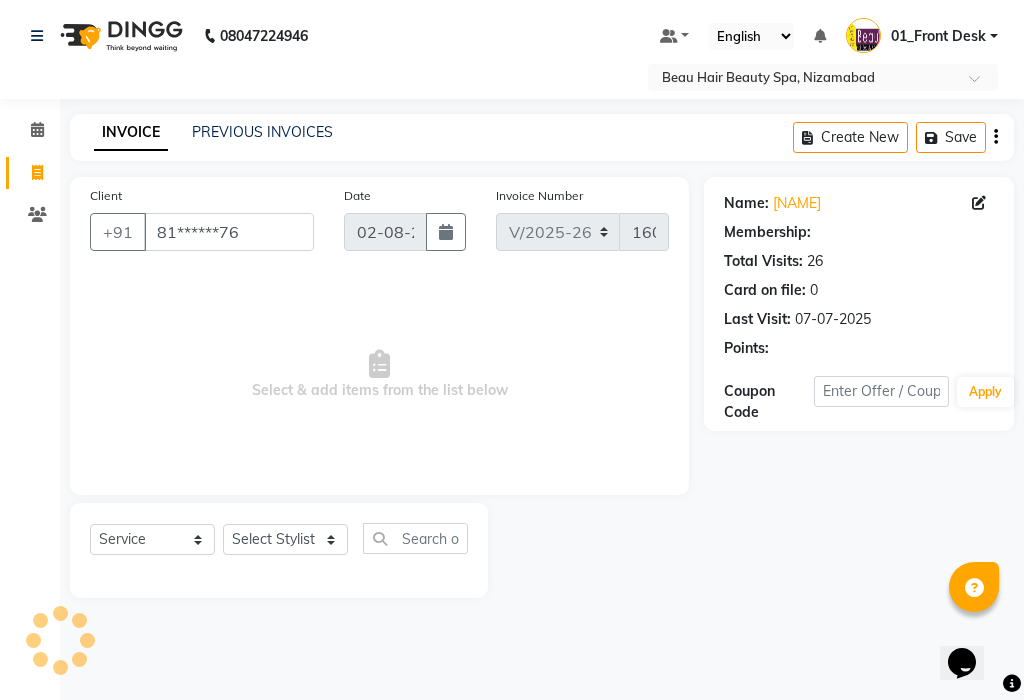 select on "1: Object" 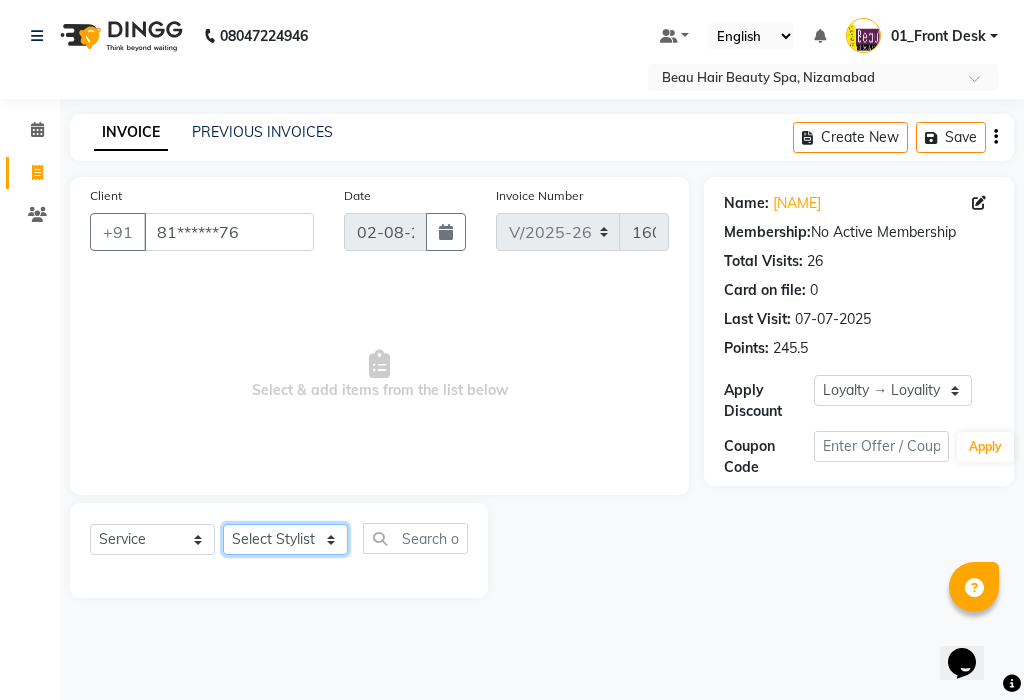 click on "Select Stylist 01_Front Desk 04_Lavanya 07_Manjushree 11_Ramesh 15_Adrish 26_Srinivas 99_Vishal Sir" 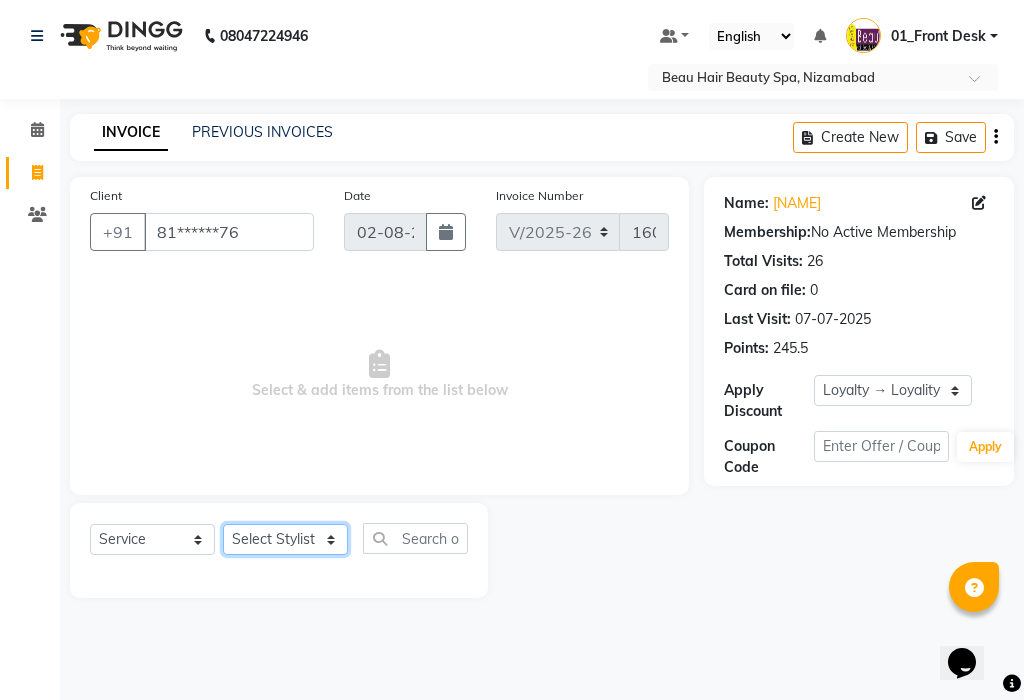 select on "15615" 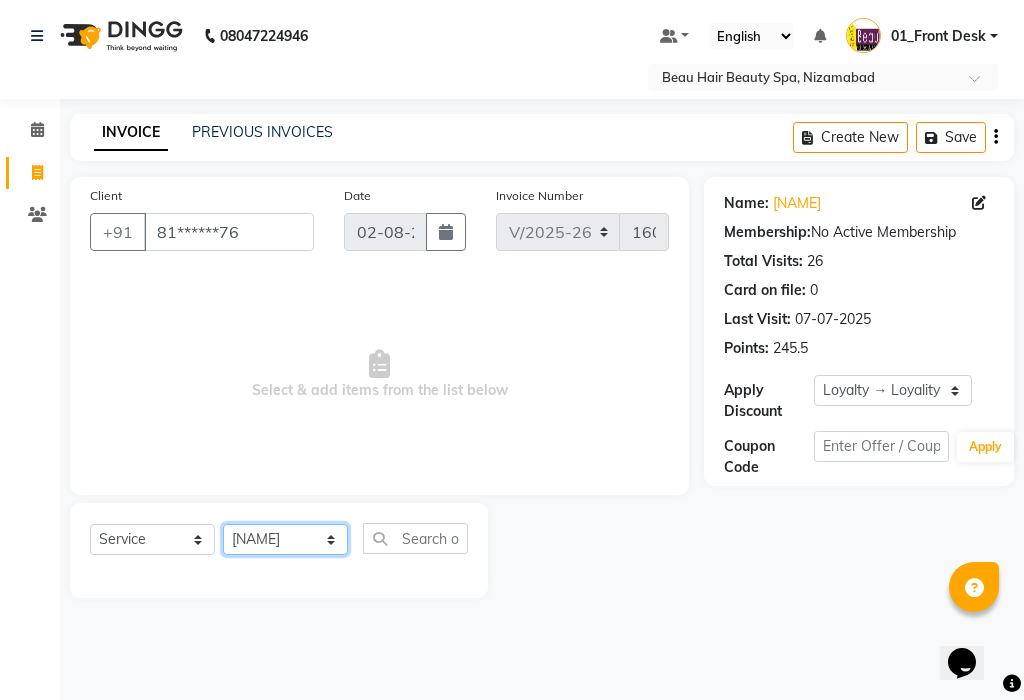 click on "Select Stylist 01_Front Desk 04_Lavanya 07_Manjushree 11_Ramesh 15_Adrish 26_Srinivas 99_Vishal Sir" 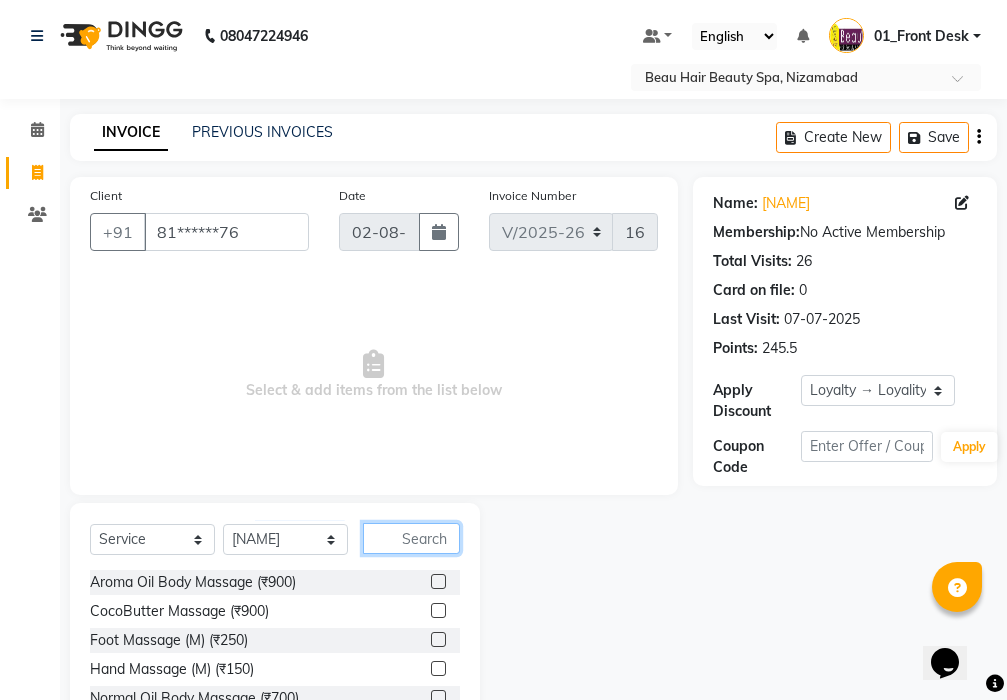 click 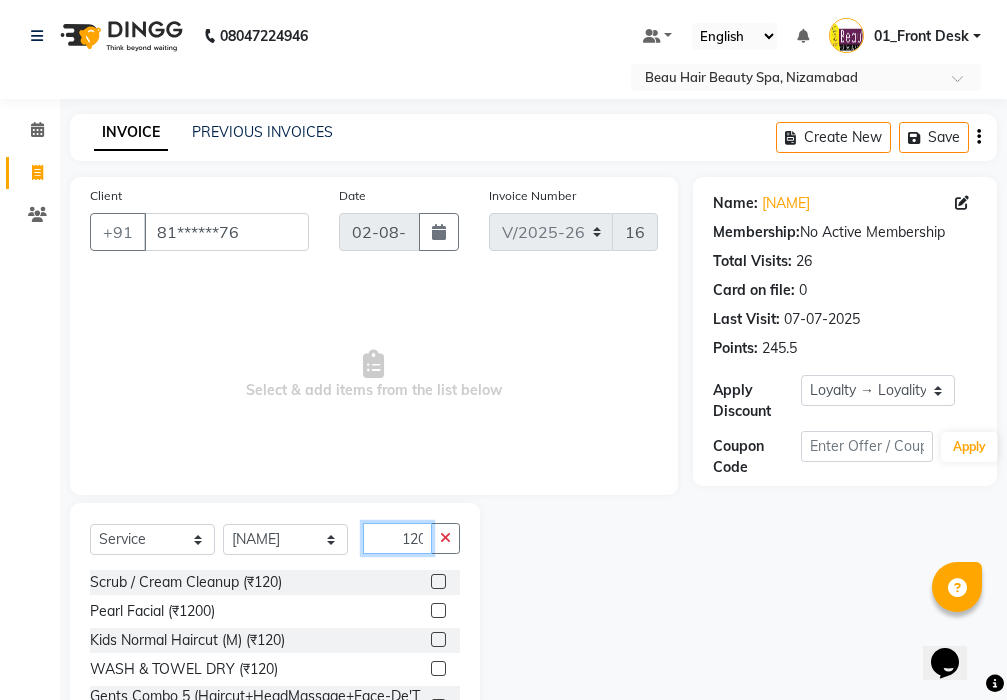 scroll, scrollTop: 0, scrollLeft: 2, axis: horizontal 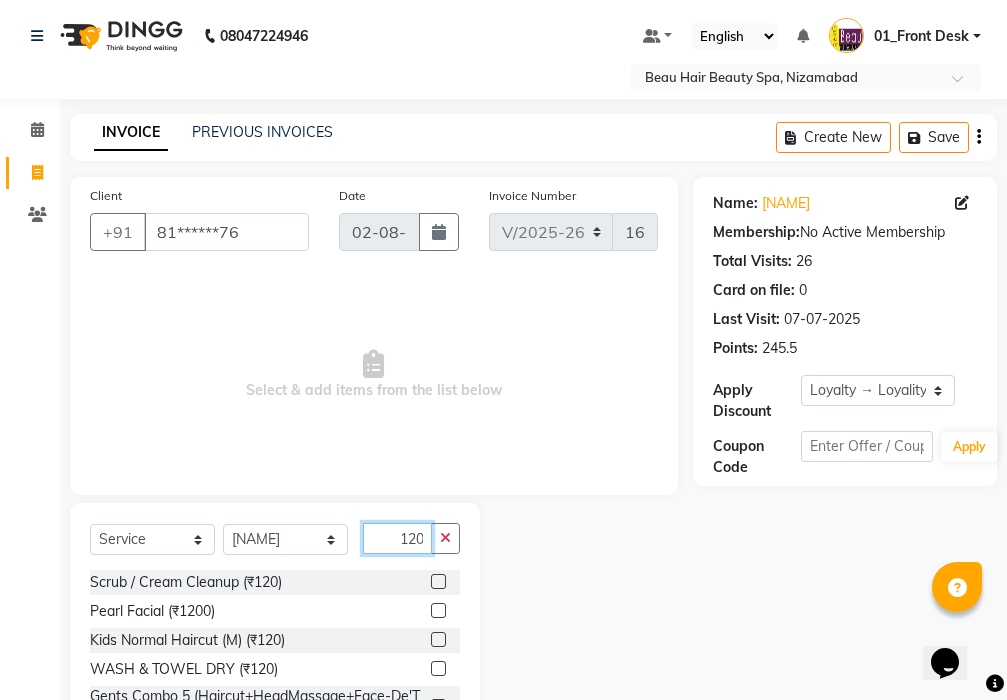 type on "120" 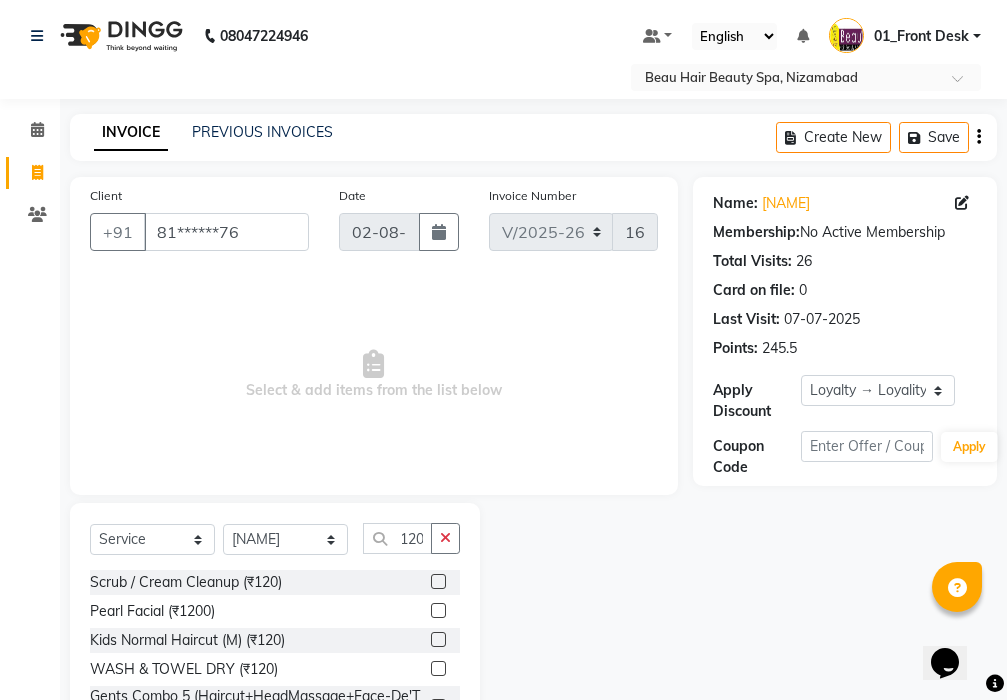 scroll, scrollTop: 0, scrollLeft: 0, axis: both 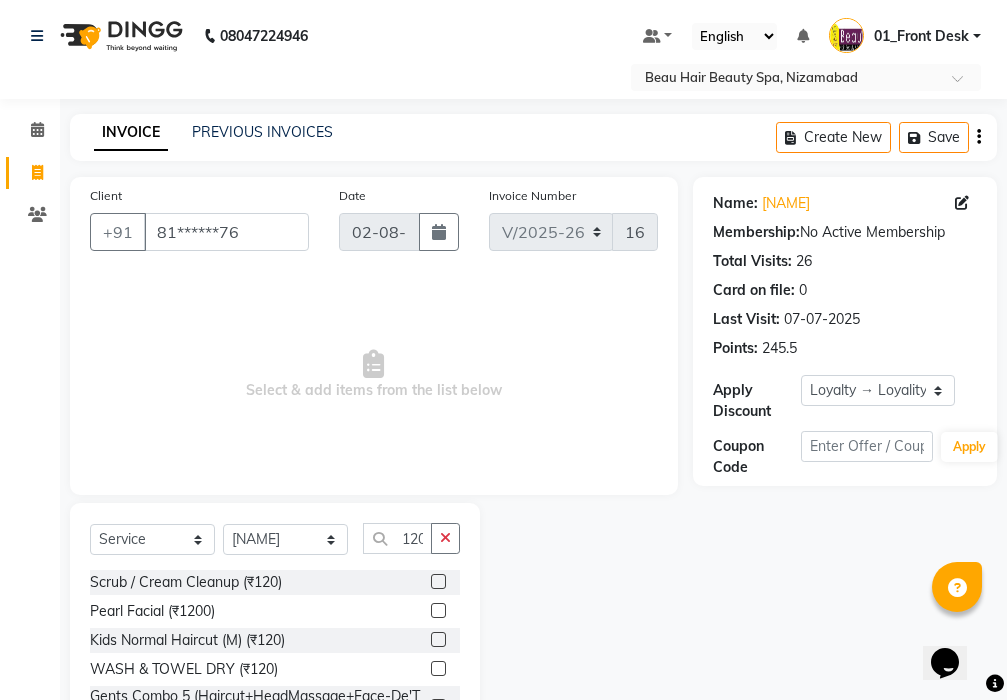click 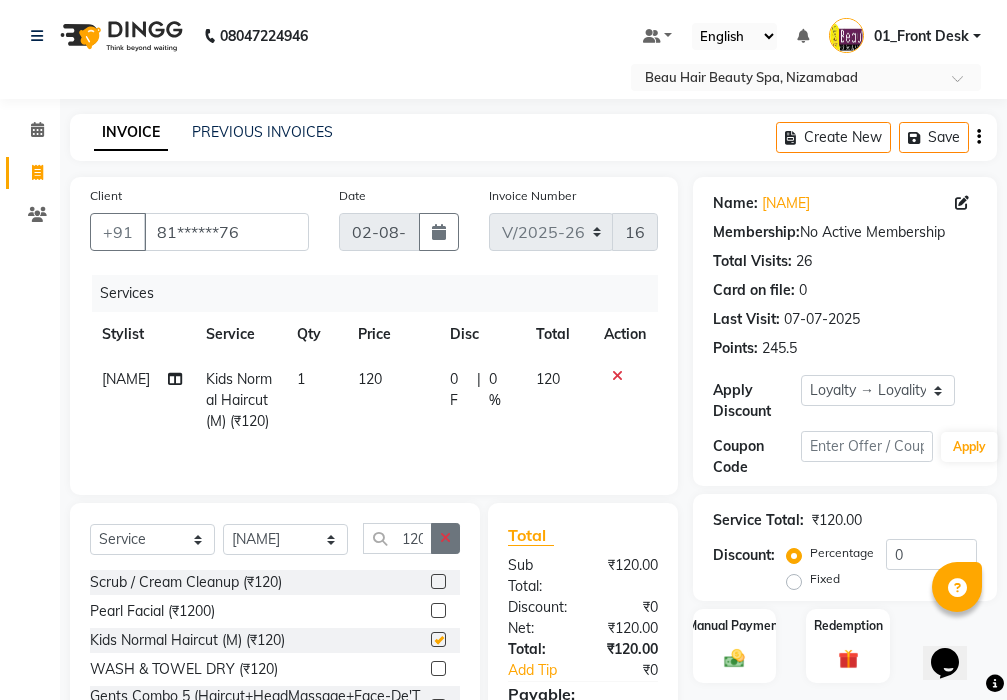 checkbox on "false" 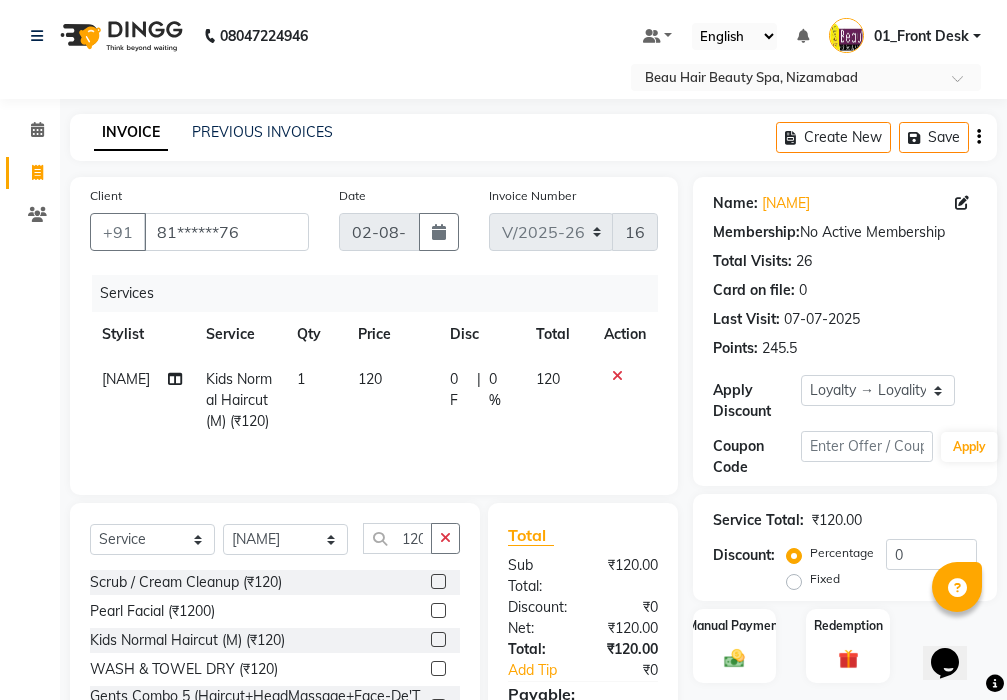 click 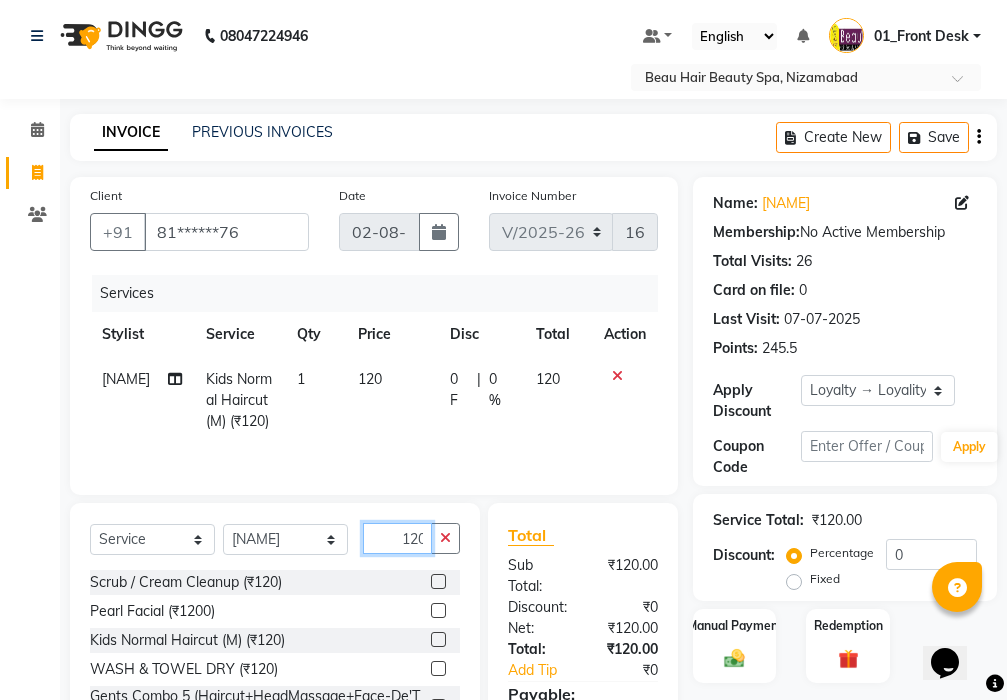 type 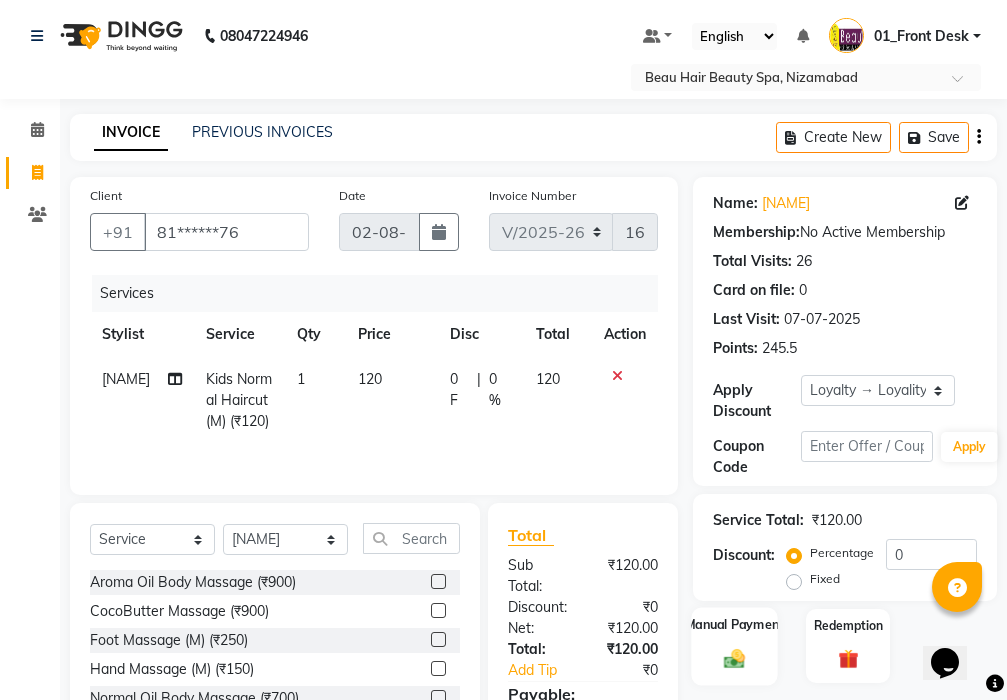 click on "Manual Payment" 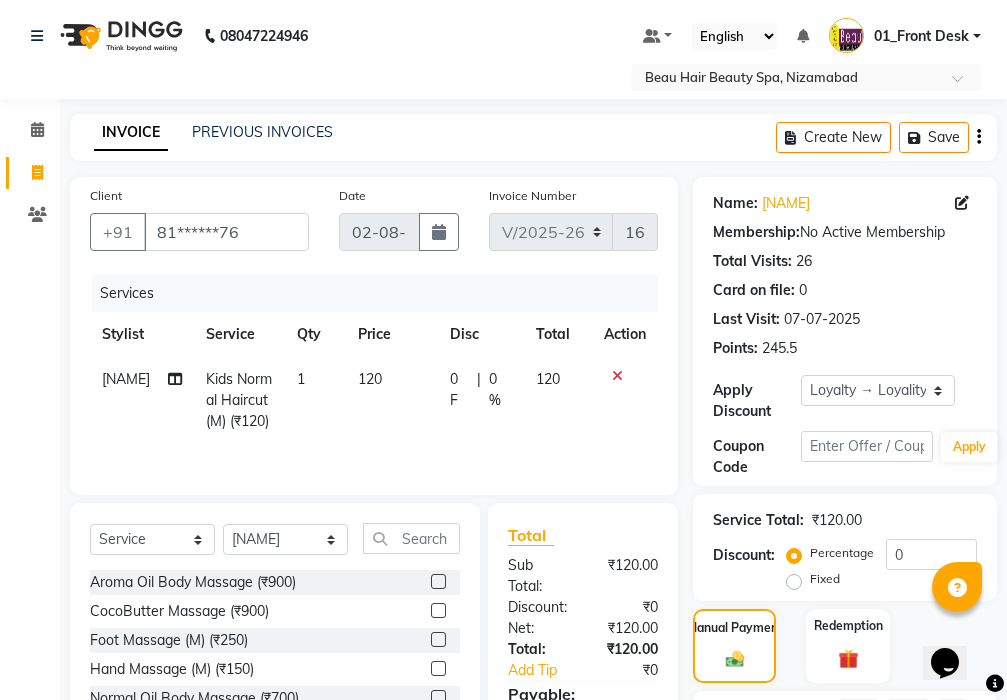 scroll, scrollTop: 182, scrollLeft: 0, axis: vertical 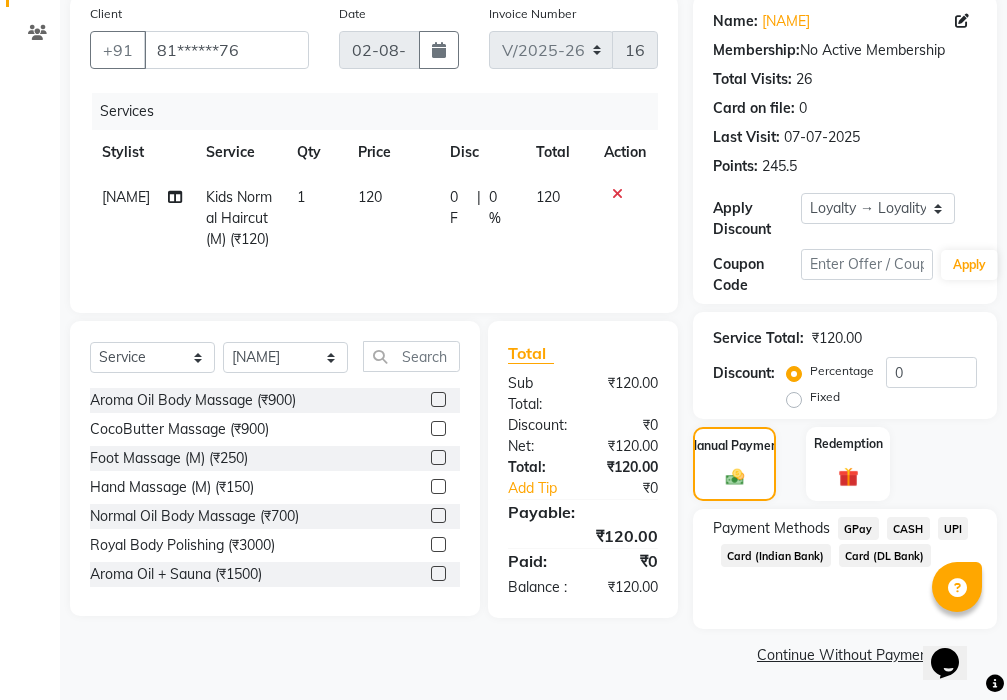 click on "GPay" 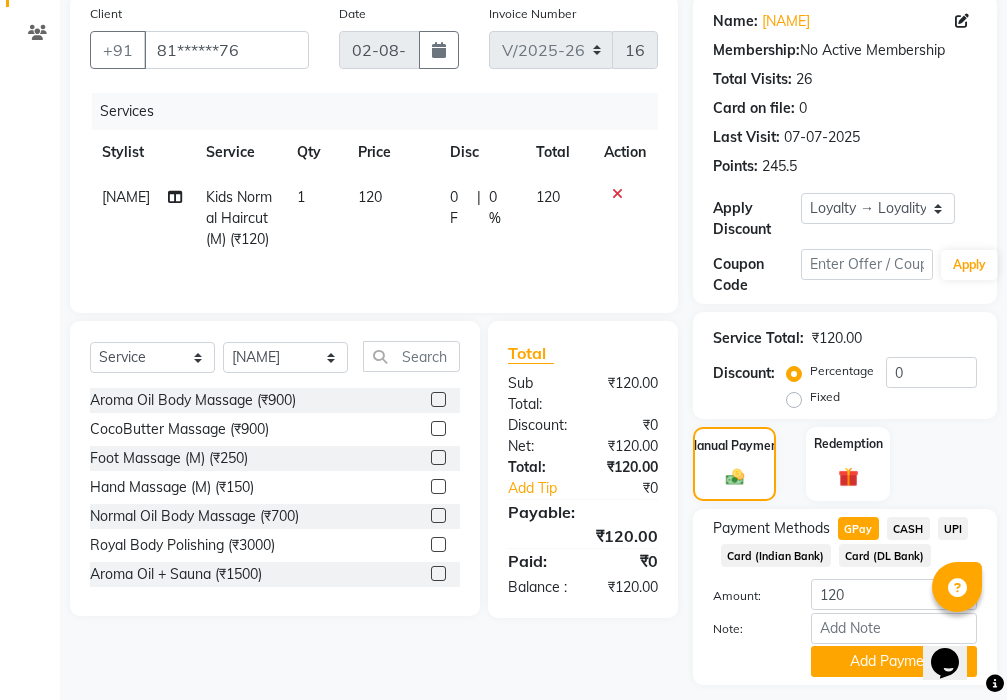 scroll, scrollTop: 238, scrollLeft: 0, axis: vertical 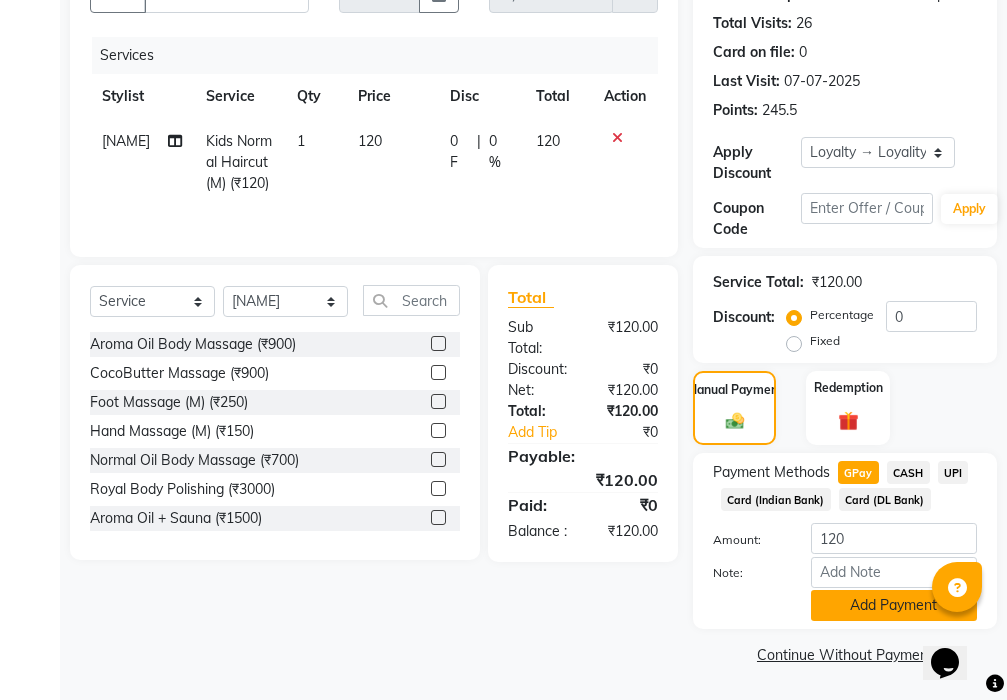 click on "Add Payment" 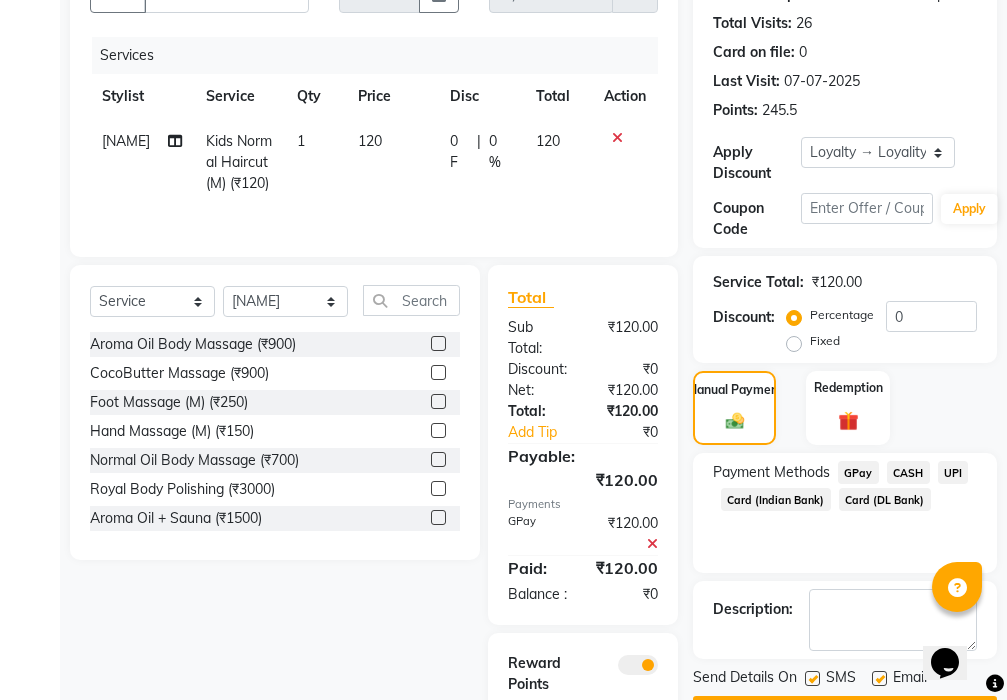 scroll, scrollTop: 356, scrollLeft: 0, axis: vertical 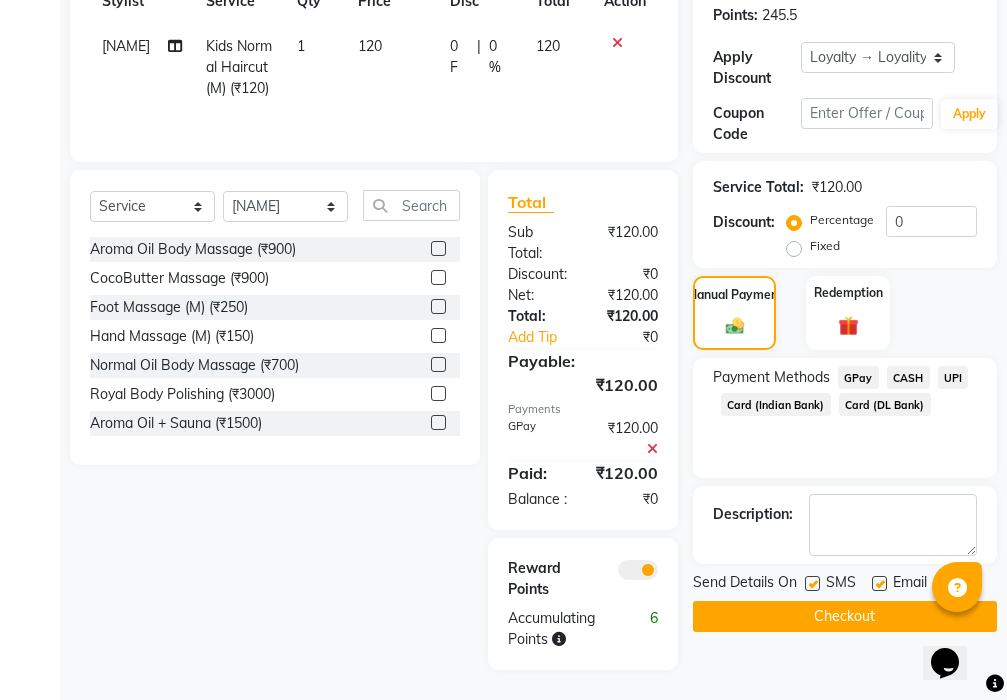 click on "Checkout" 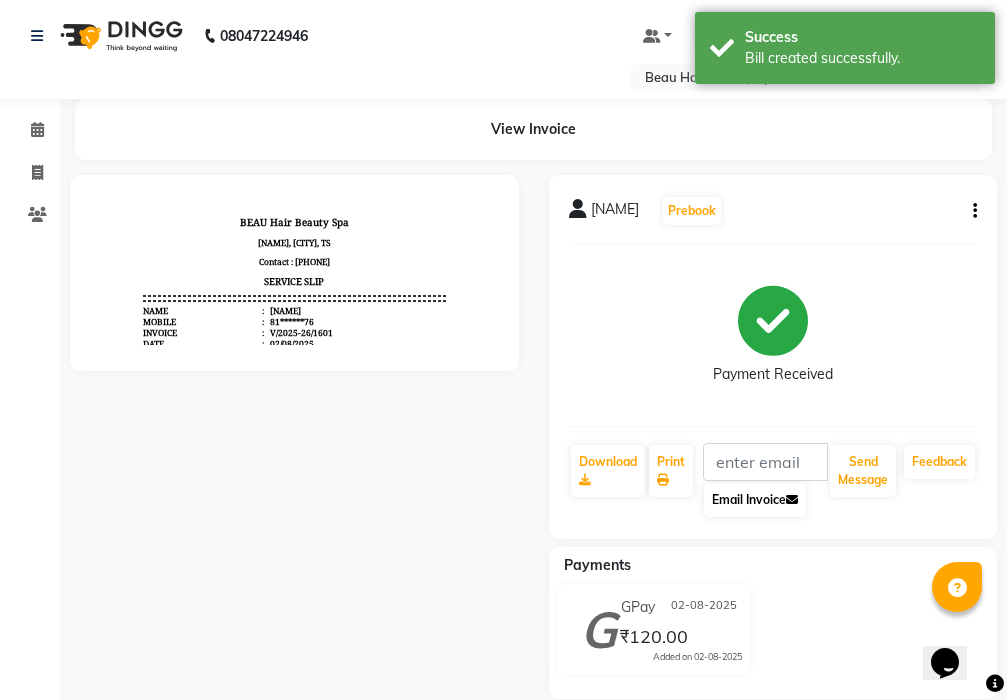 scroll, scrollTop: 0, scrollLeft: 0, axis: both 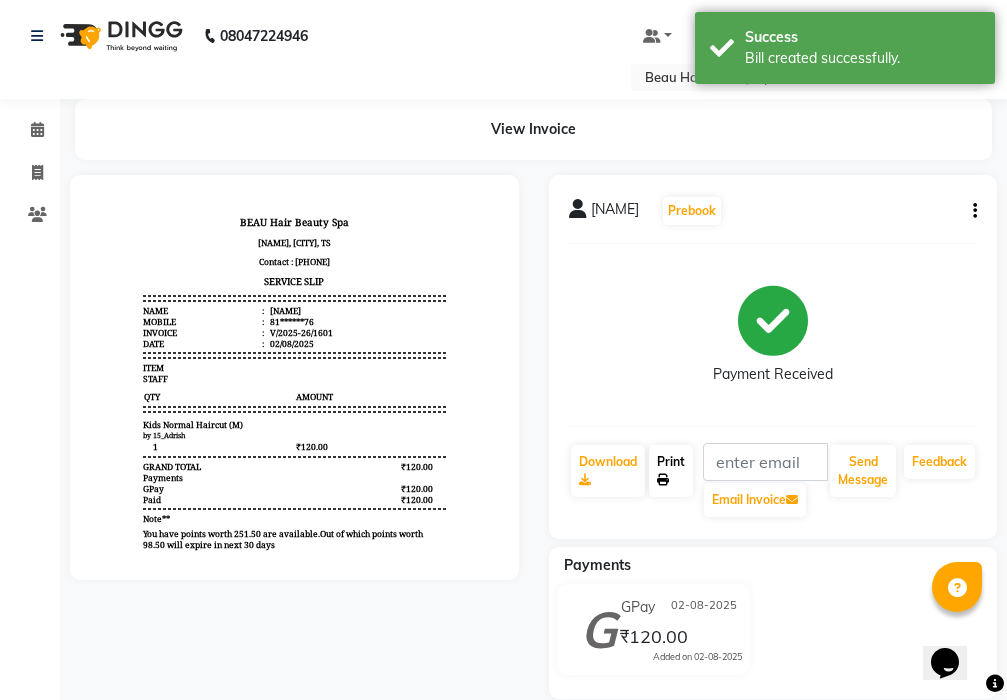 click on "Print" 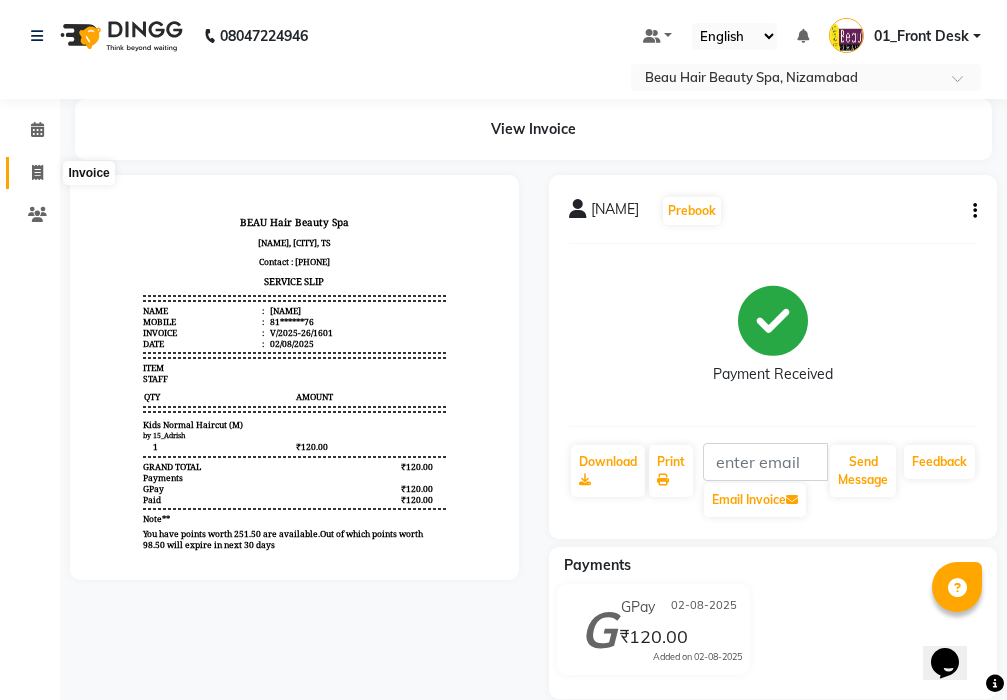 click 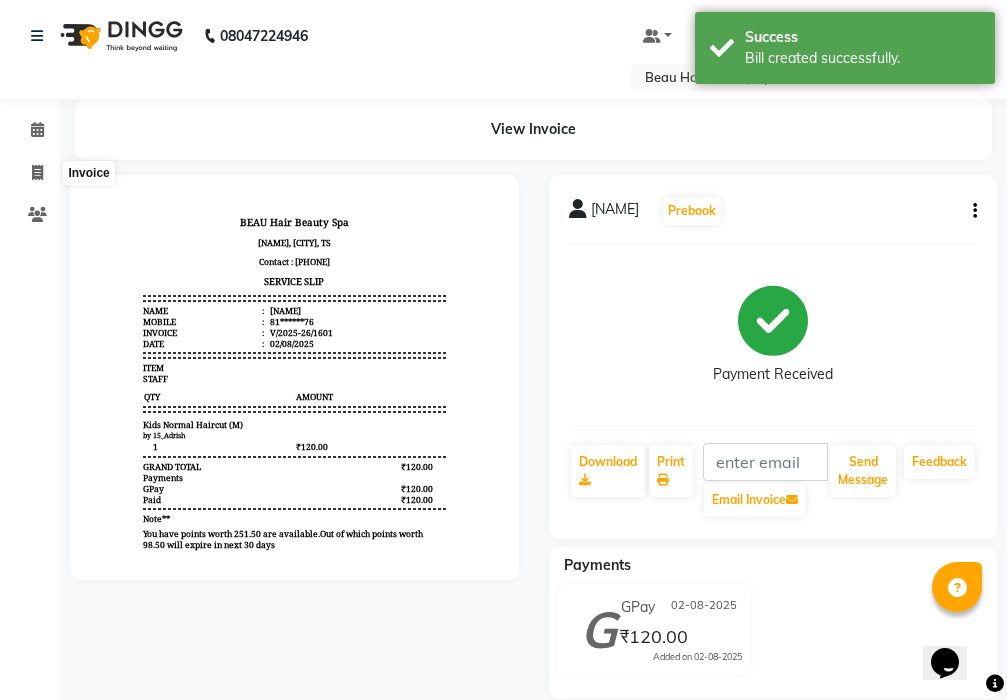 select on "service" 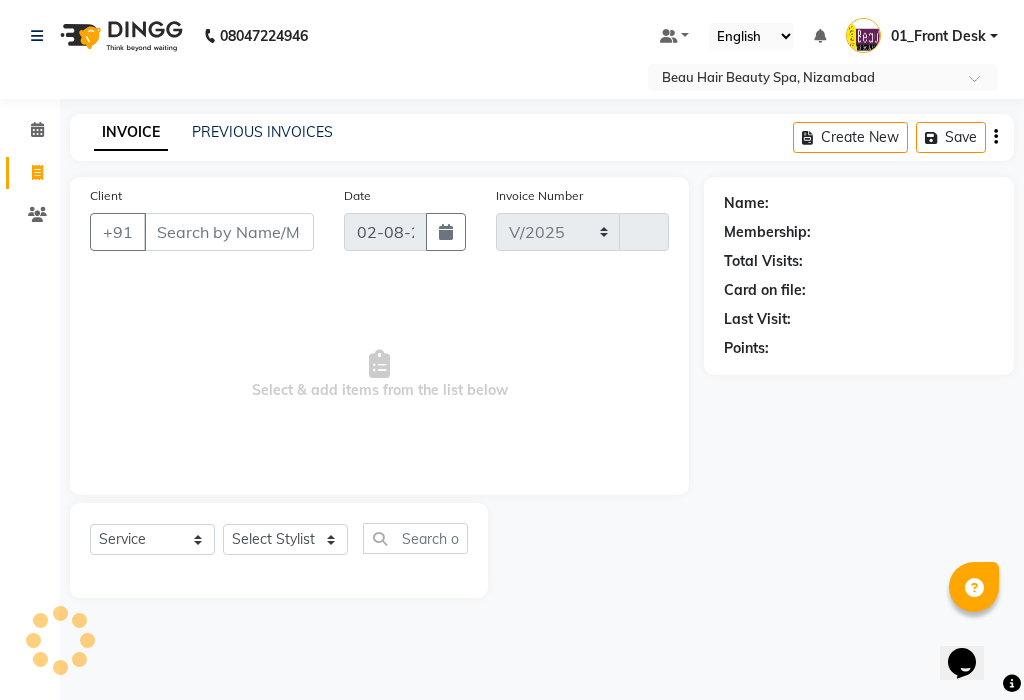 select on "3470" 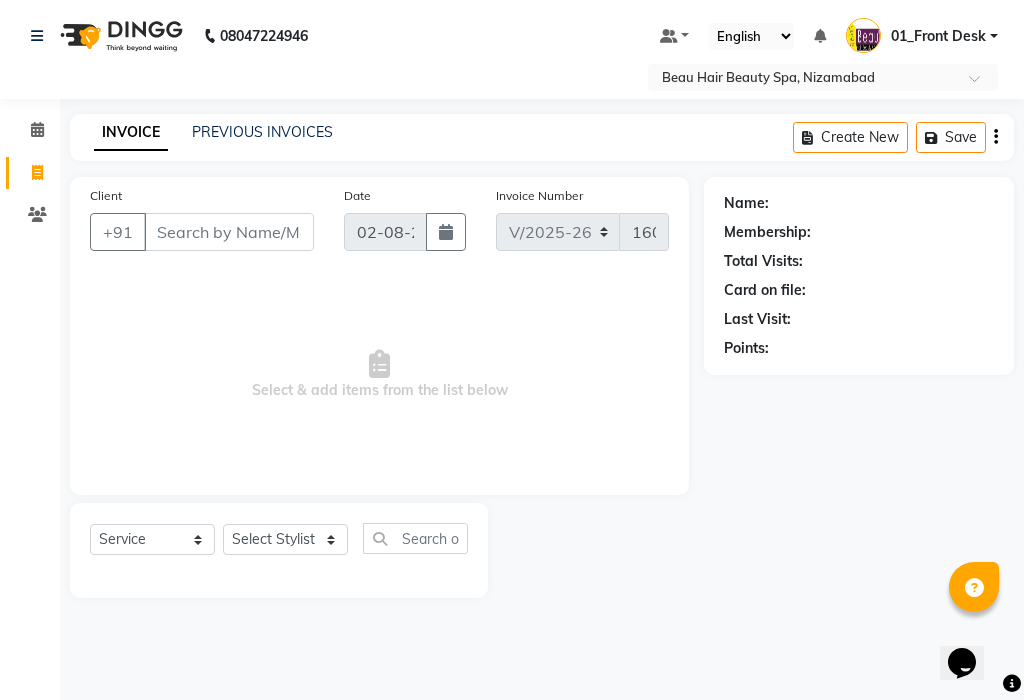 click on "Client" at bounding box center [229, 232] 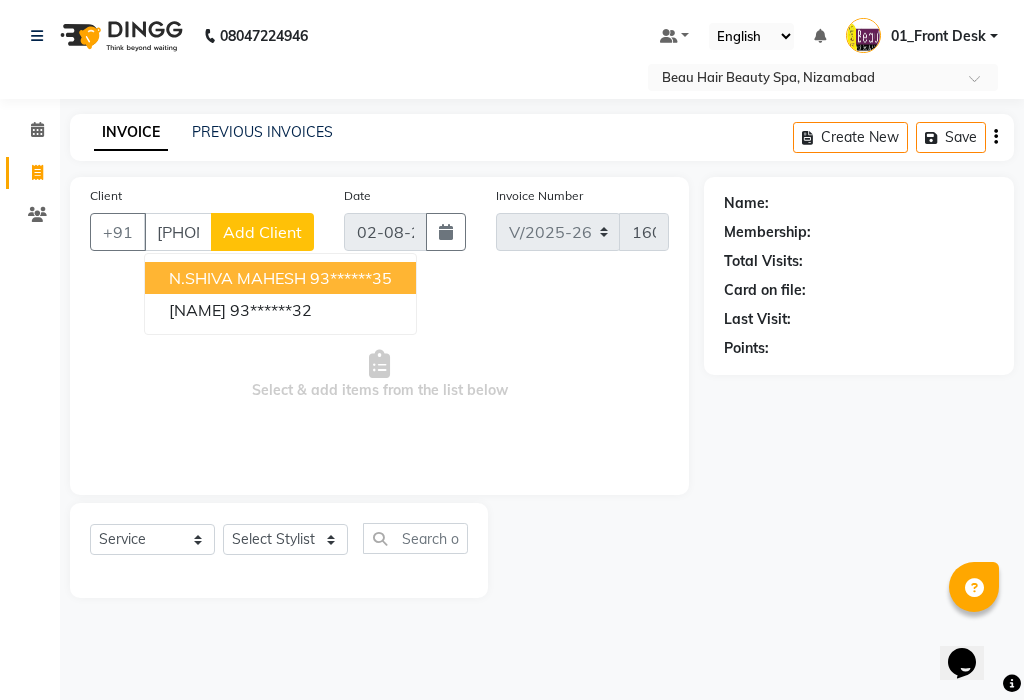 click on "[NAME] [PHONE]" at bounding box center (280, 278) 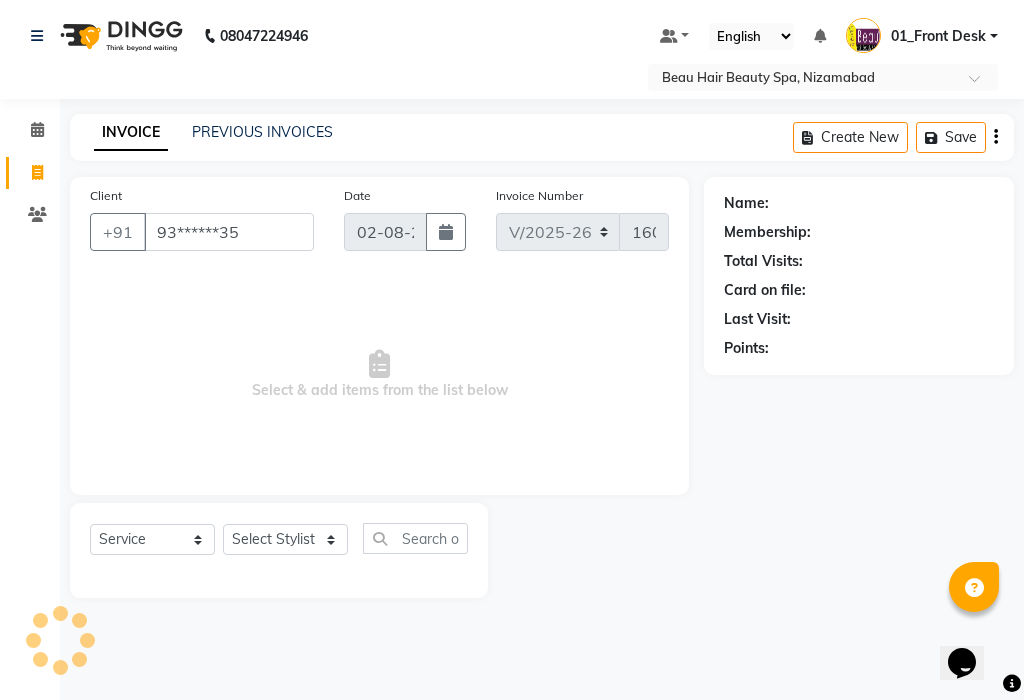 type on "93******35" 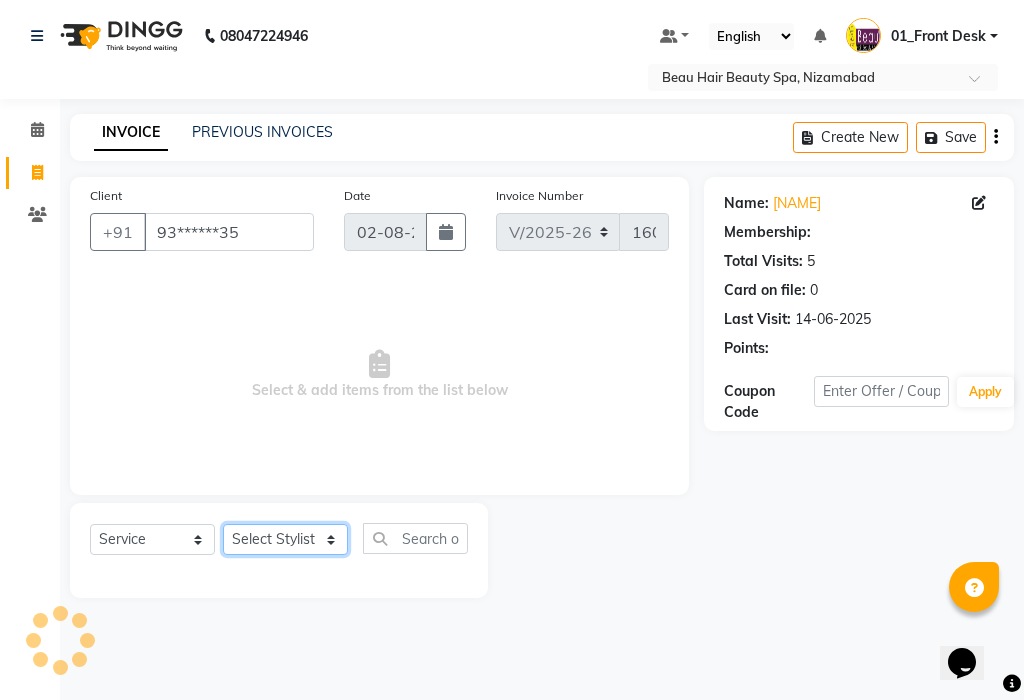 click on "Select Stylist 01_Front Desk 04_Lavanya 07_Manjushree 11_Ramesh 15_Adrish 26_Srinivas 99_Vishal Sir" 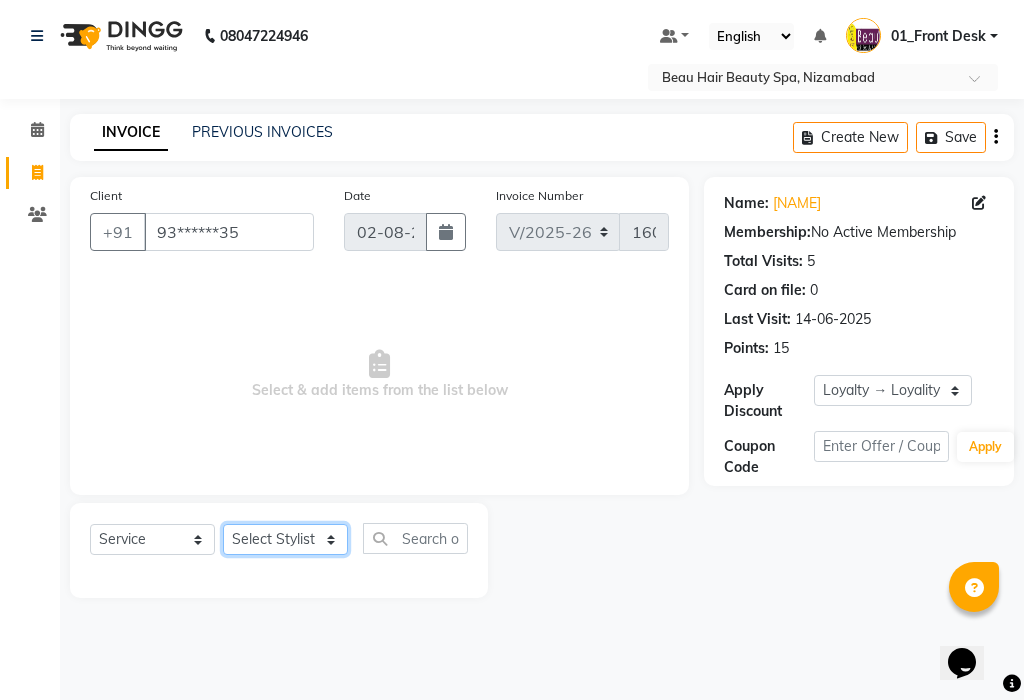 select on "15614" 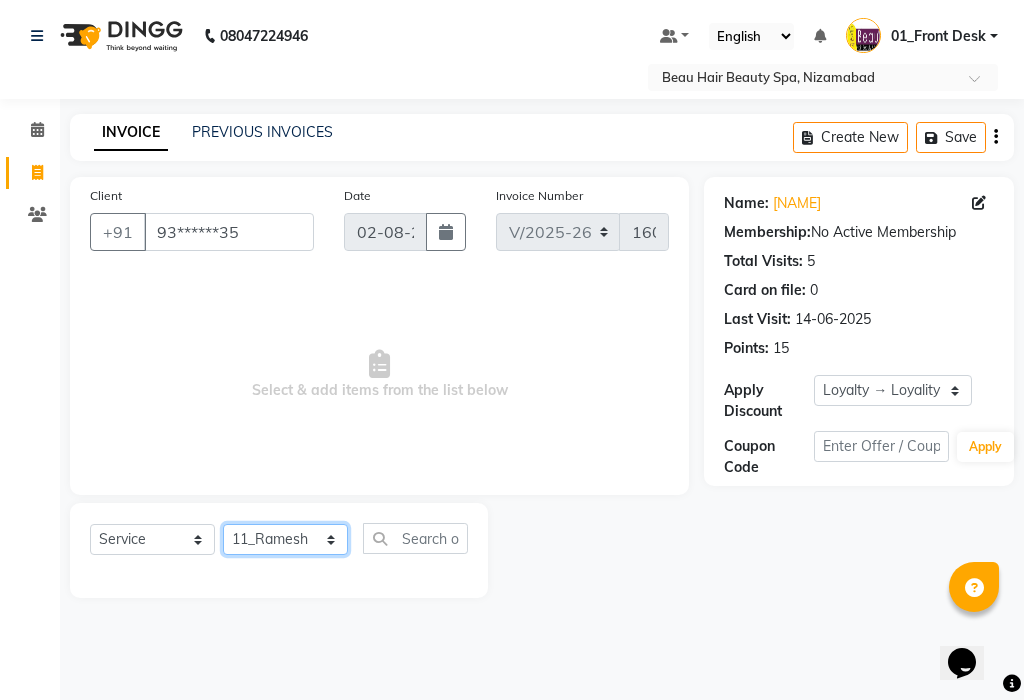click on "Select Stylist 01_Front Desk 04_Lavanya 07_Manjushree 11_Ramesh 15_Adrish 26_Srinivas 99_Vishal Sir" 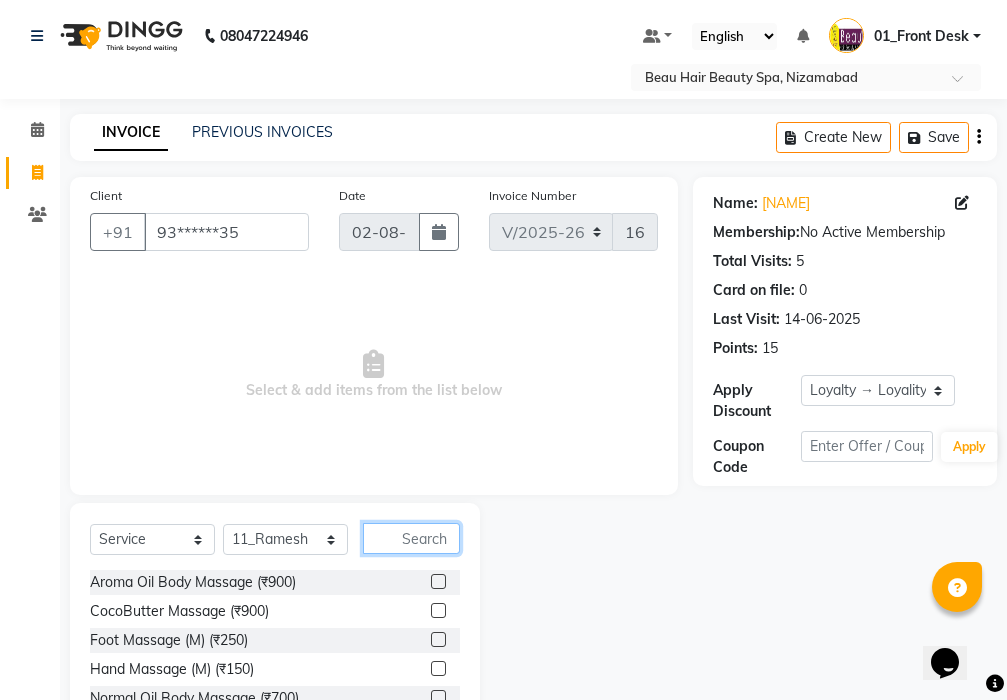 click 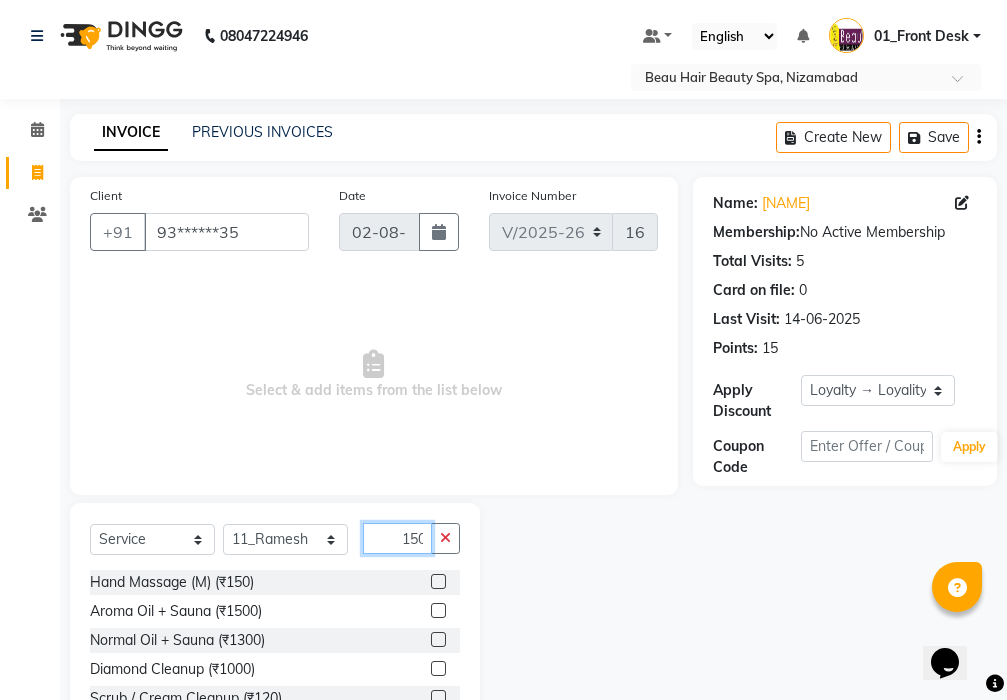 scroll, scrollTop: 0, scrollLeft: 2, axis: horizontal 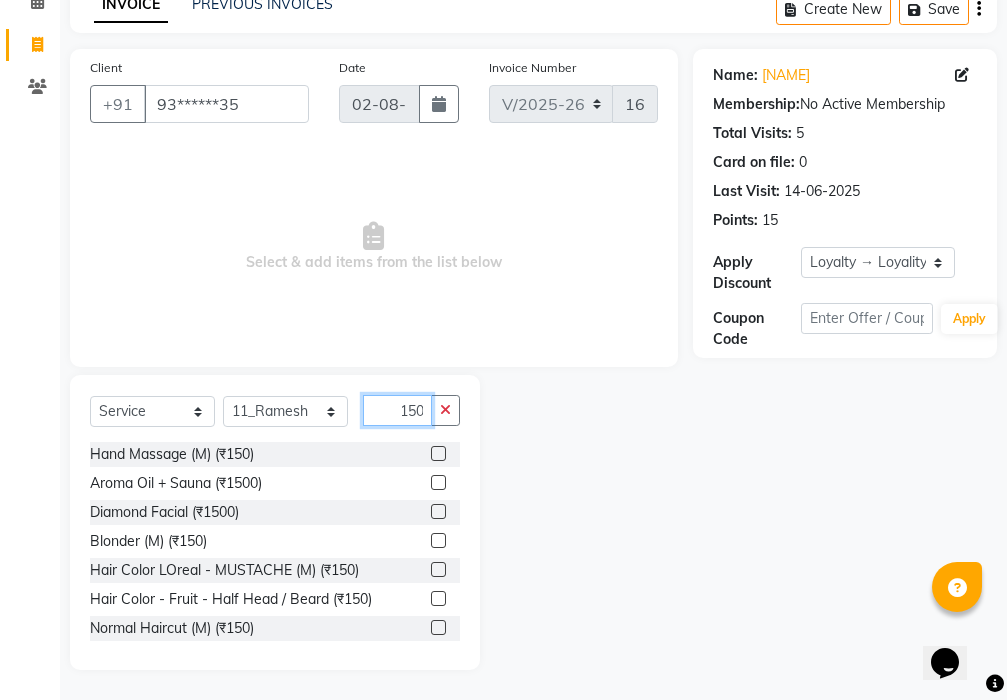 type on "150" 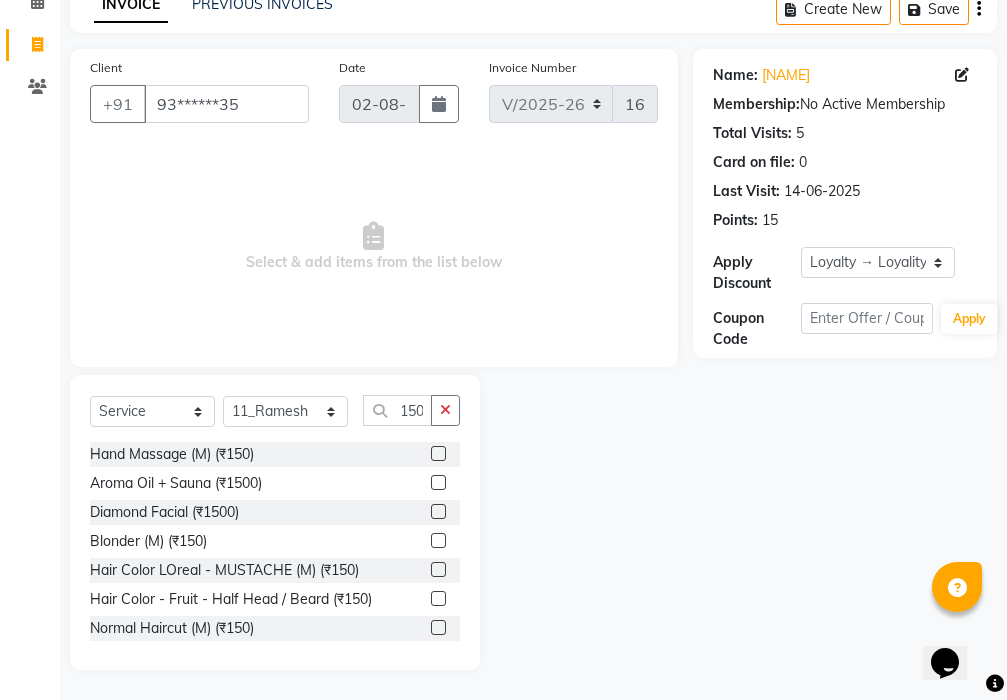 scroll, scrollTop: 0, scrollLeft: 0, axis: both 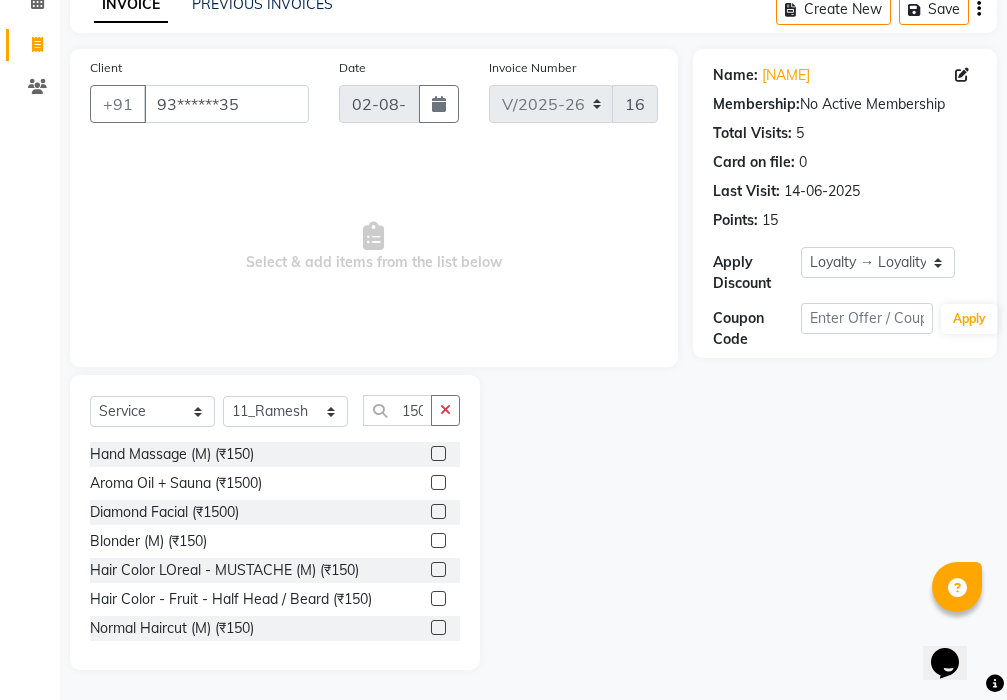 click 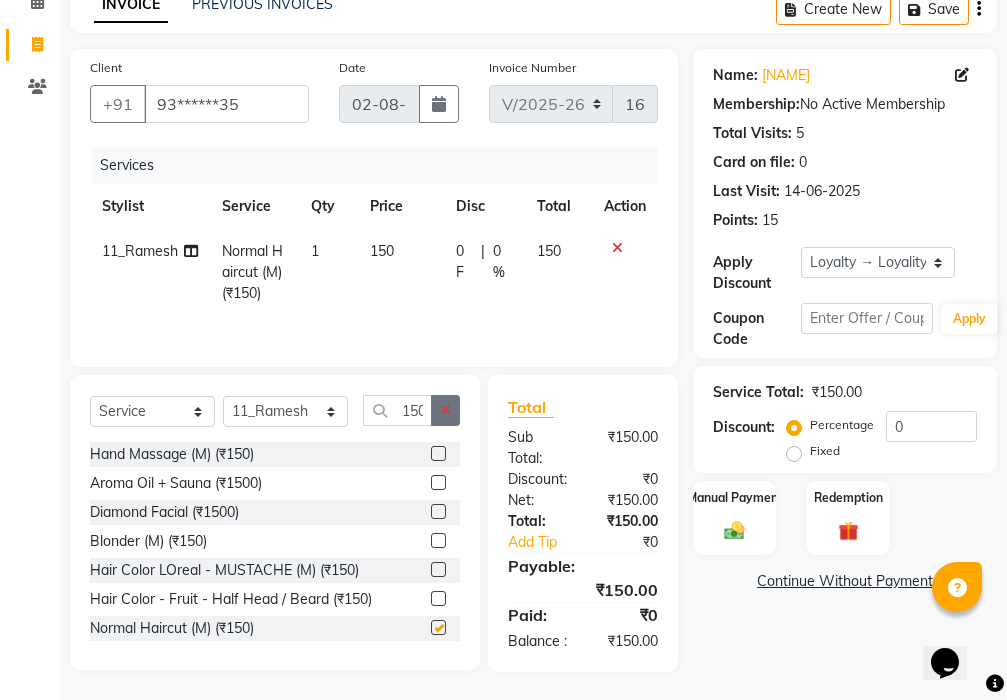 checkbox on "false" 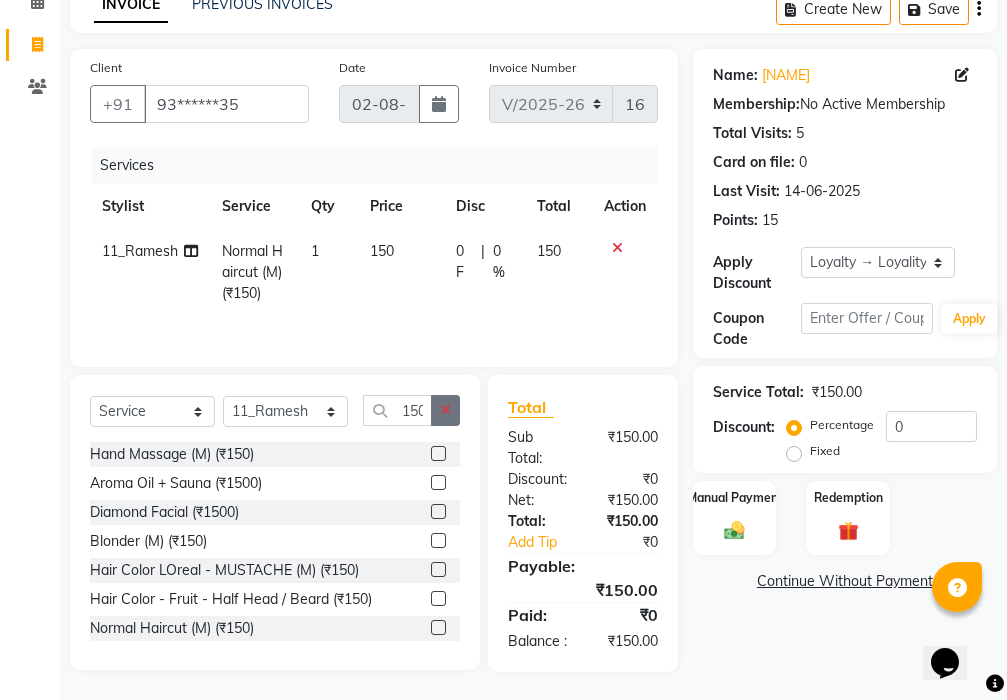 click 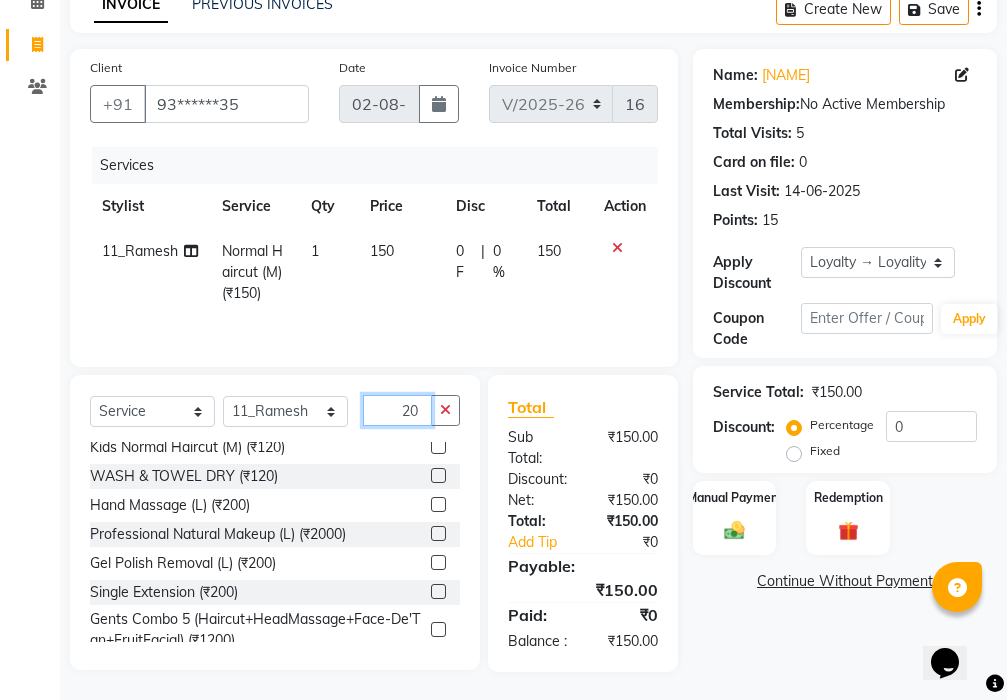 scroll, scrollTop: 600, scrollLeft: 0, axis: vertical 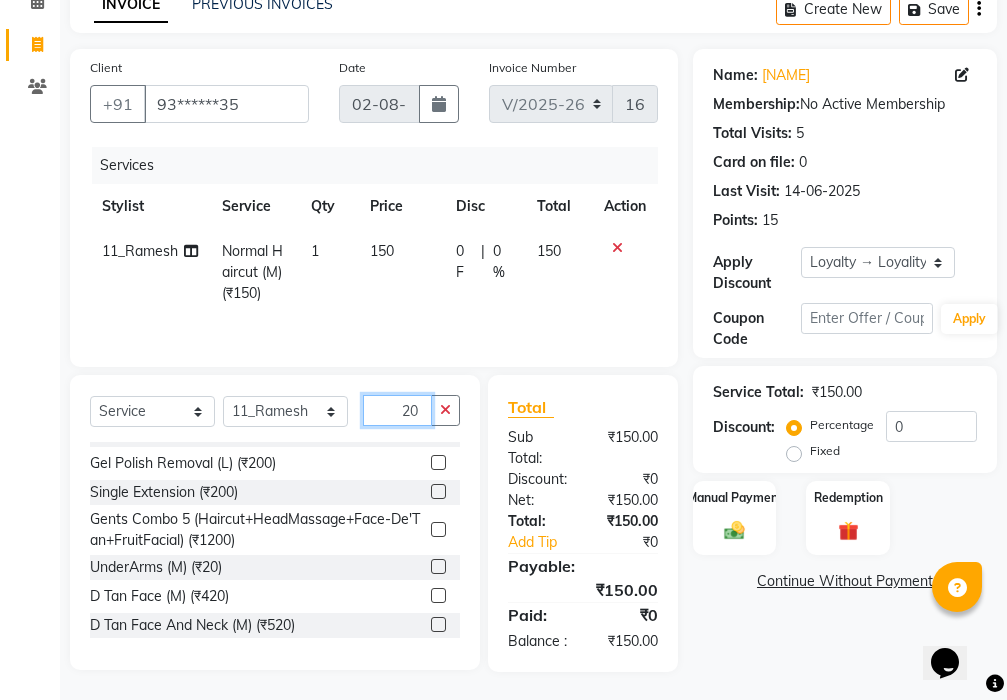type on "20" 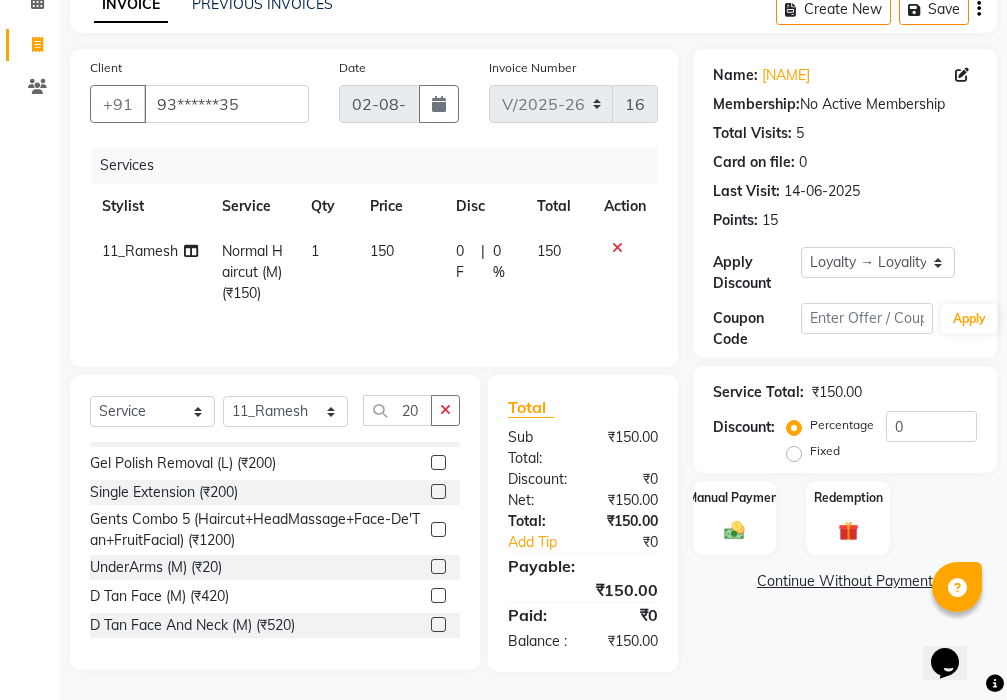 click 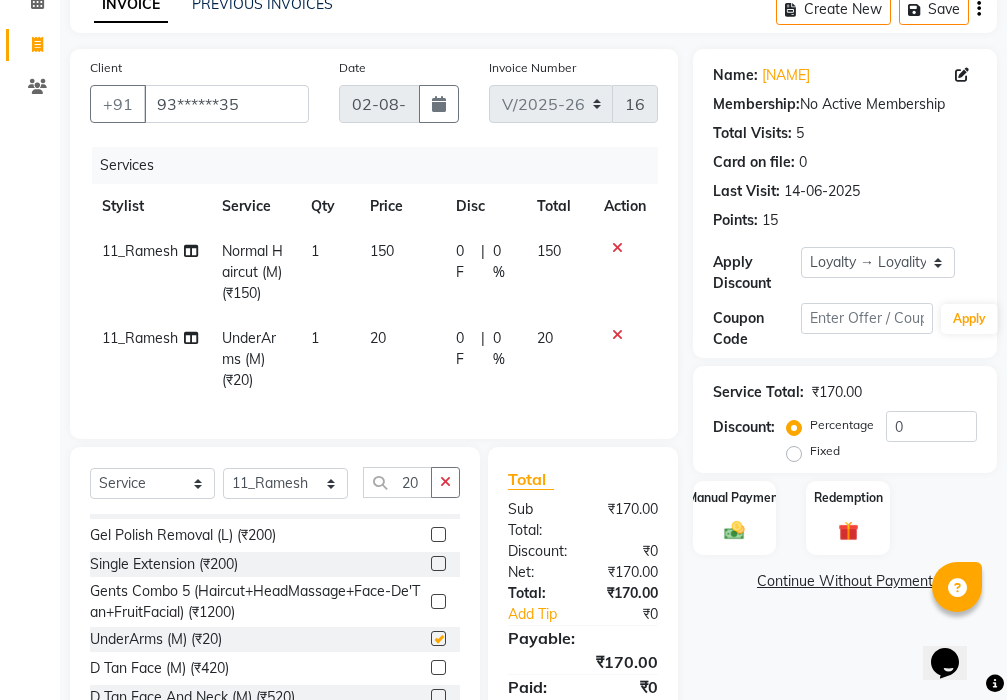 checkbox on "false" 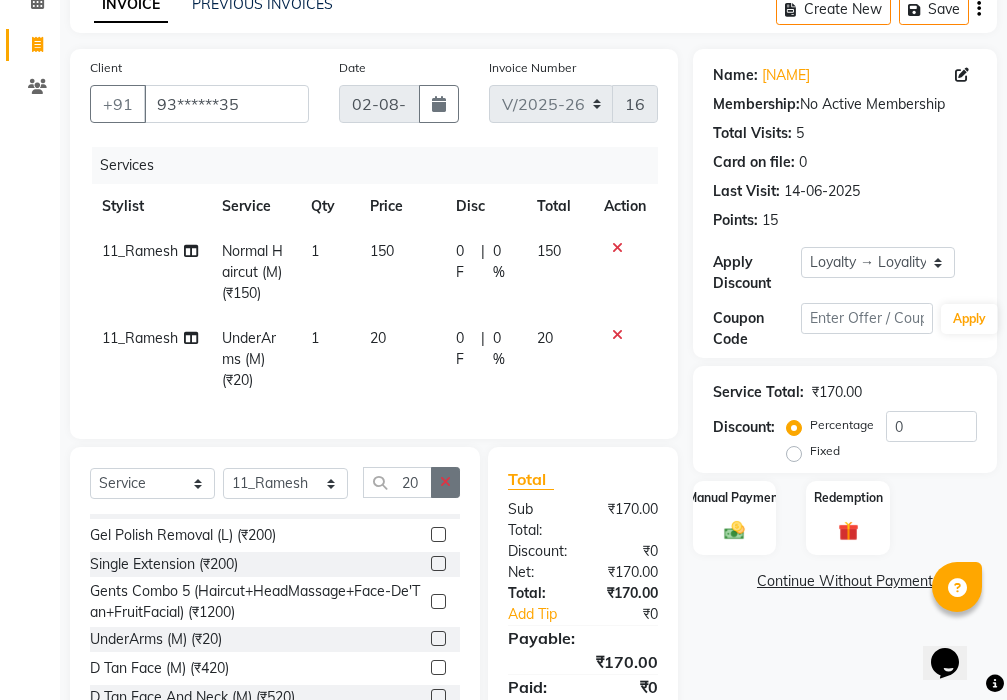 click 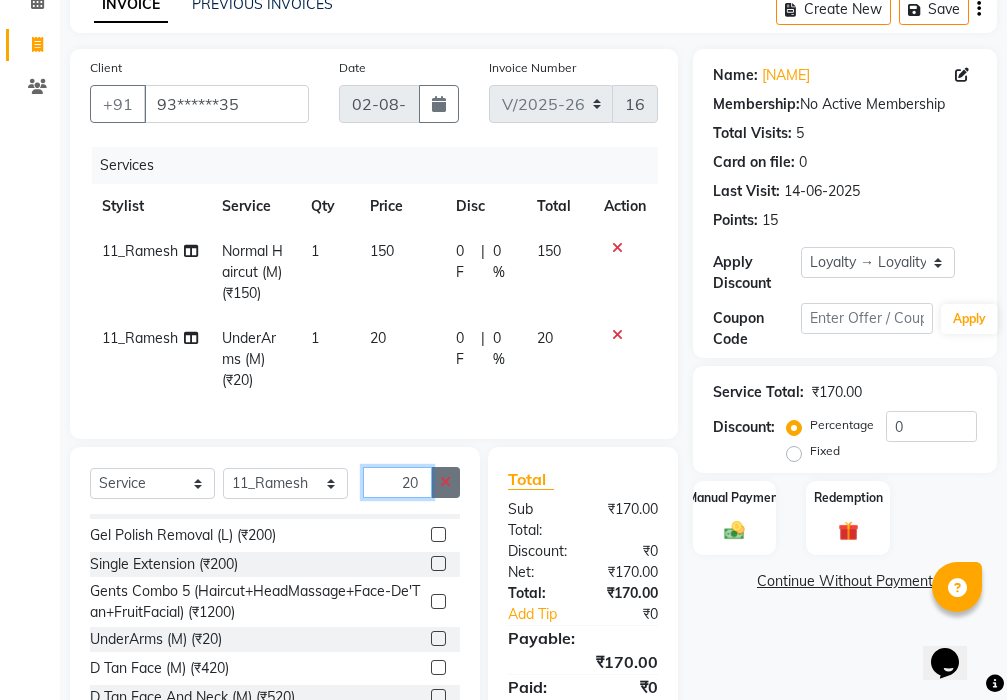 type 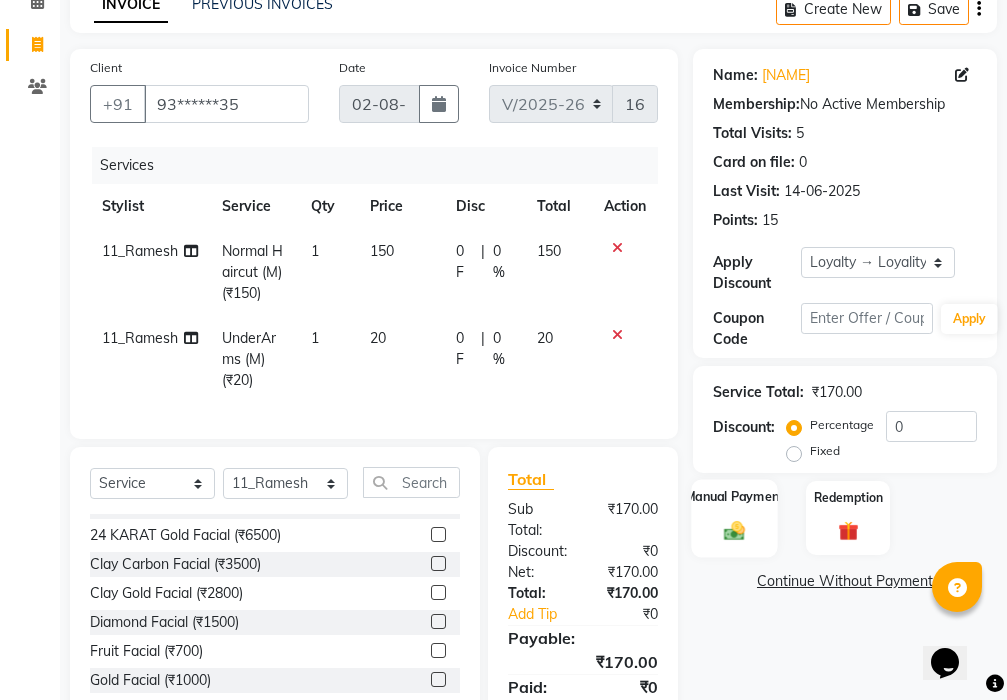 click on "Manual Payment" 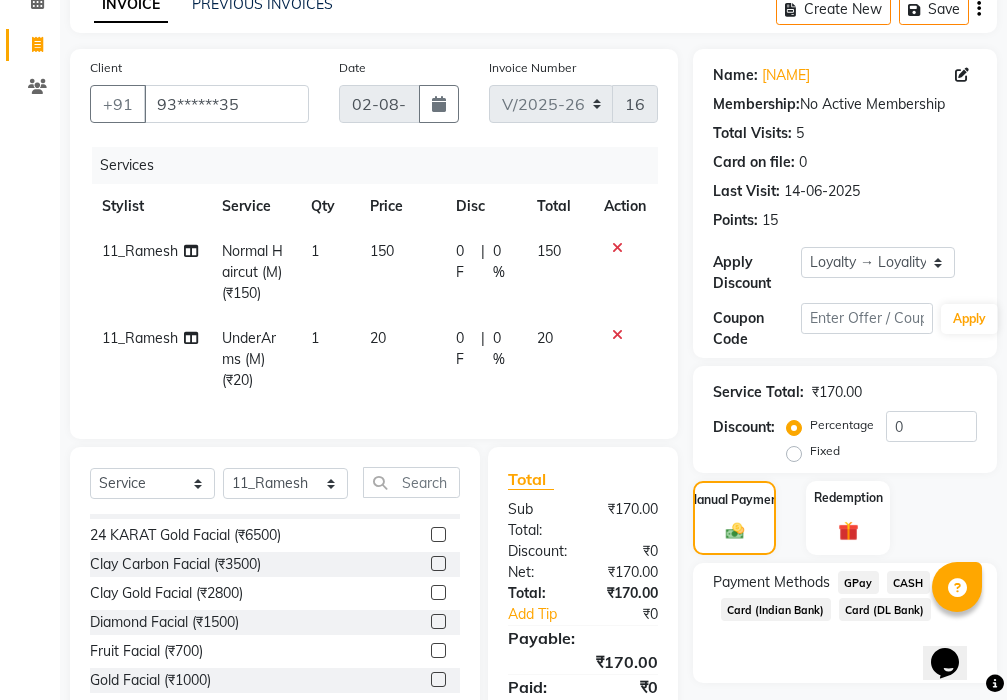 scroll, scrollTop: 240, scrollLeft: 0, axis: vertical 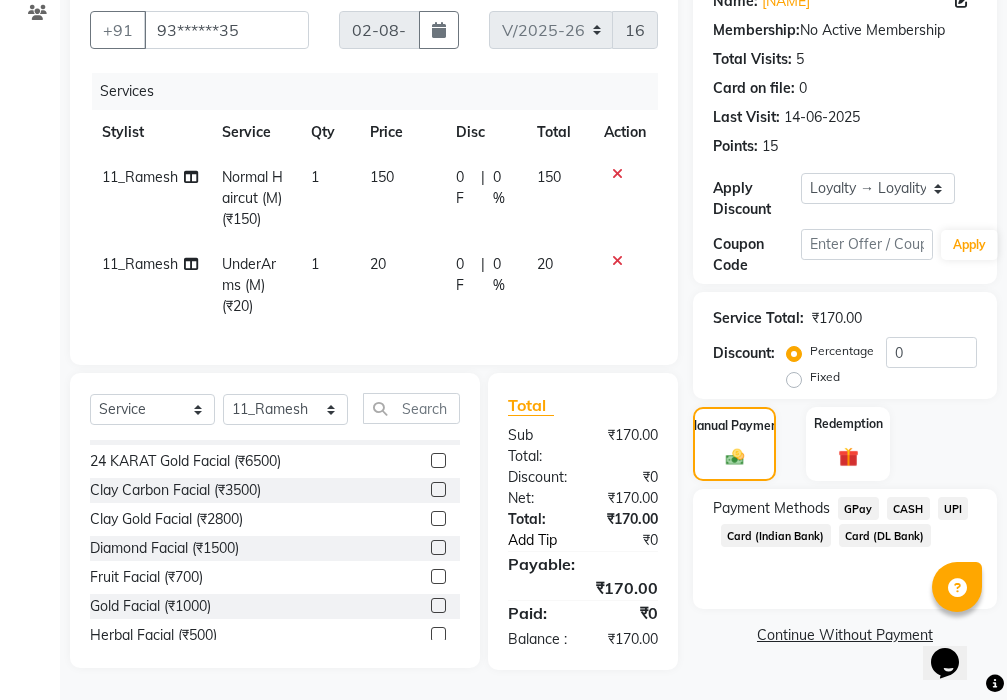 click on "Add Tip" 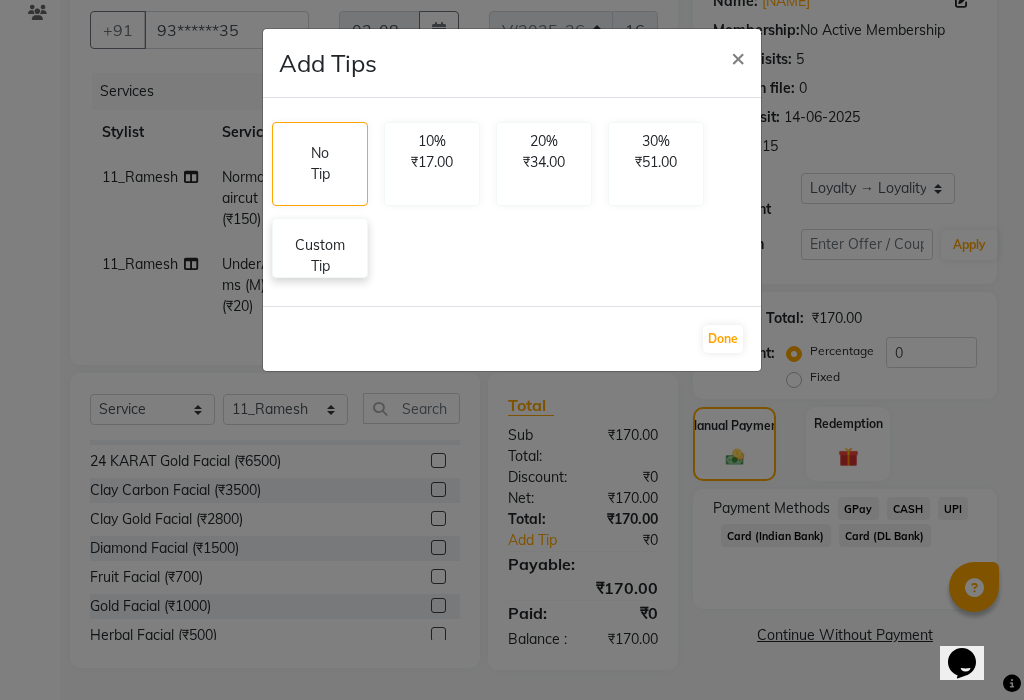 click on "Custom Tip" 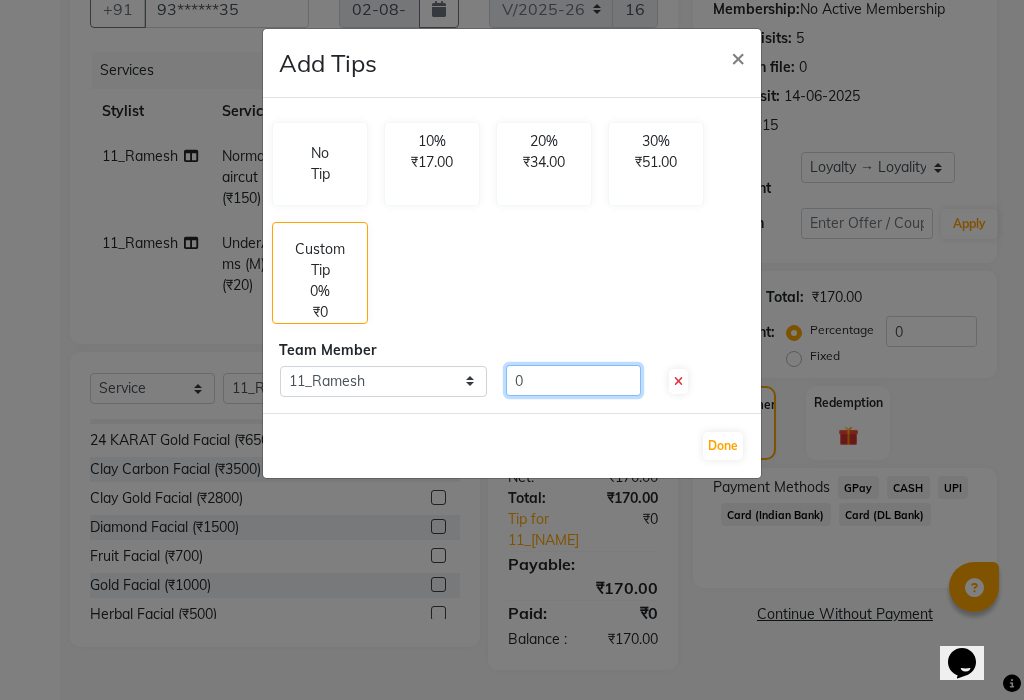 click on "0" 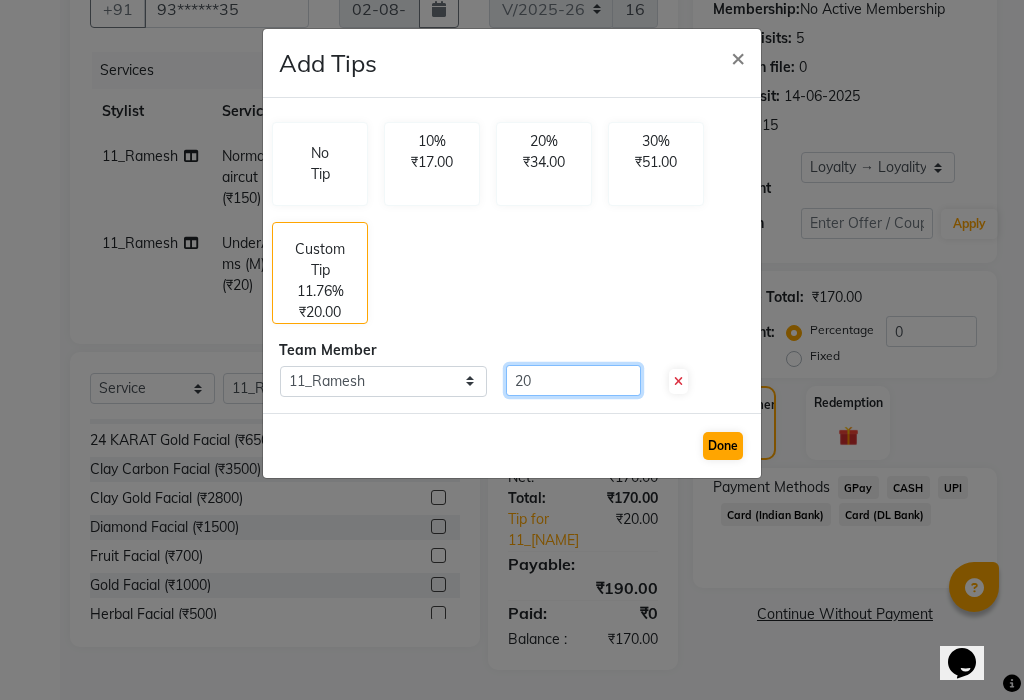type on "20" 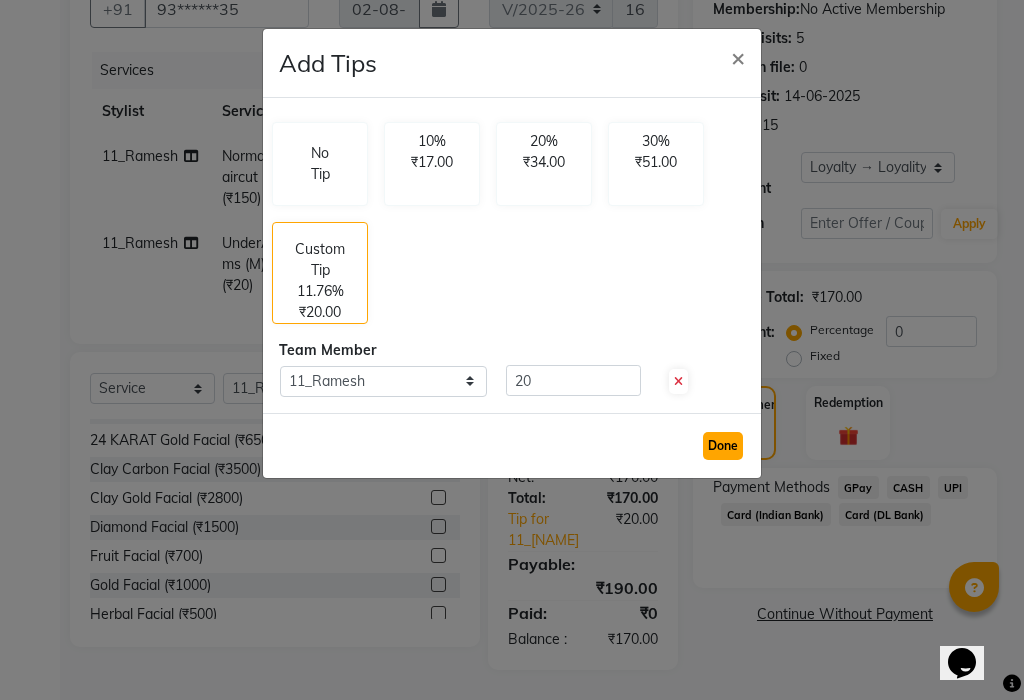 click on "Done" 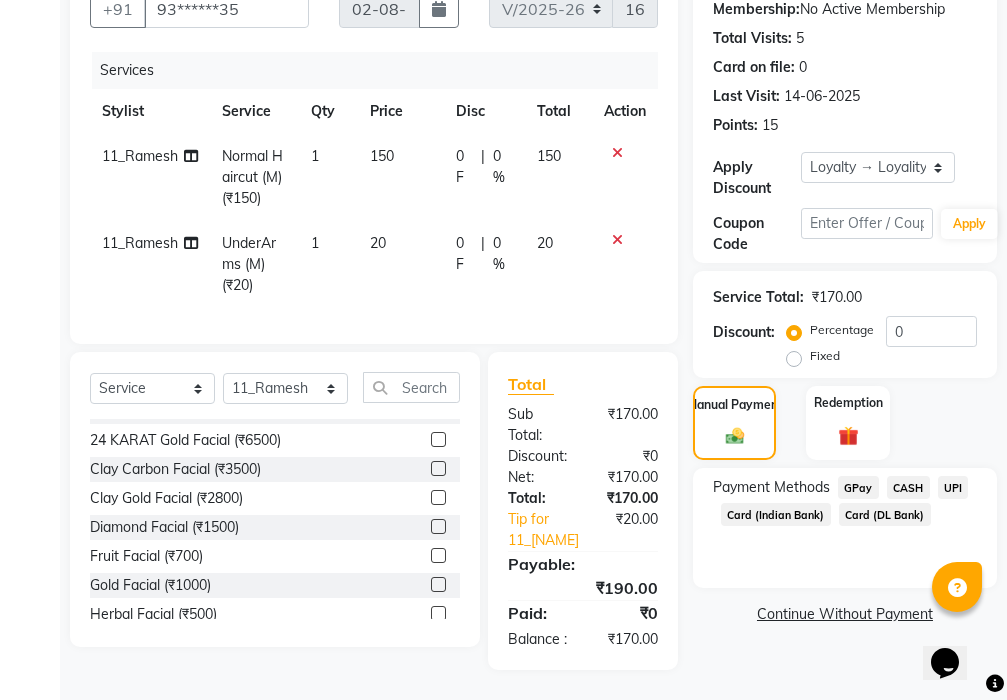 click on "GPay" 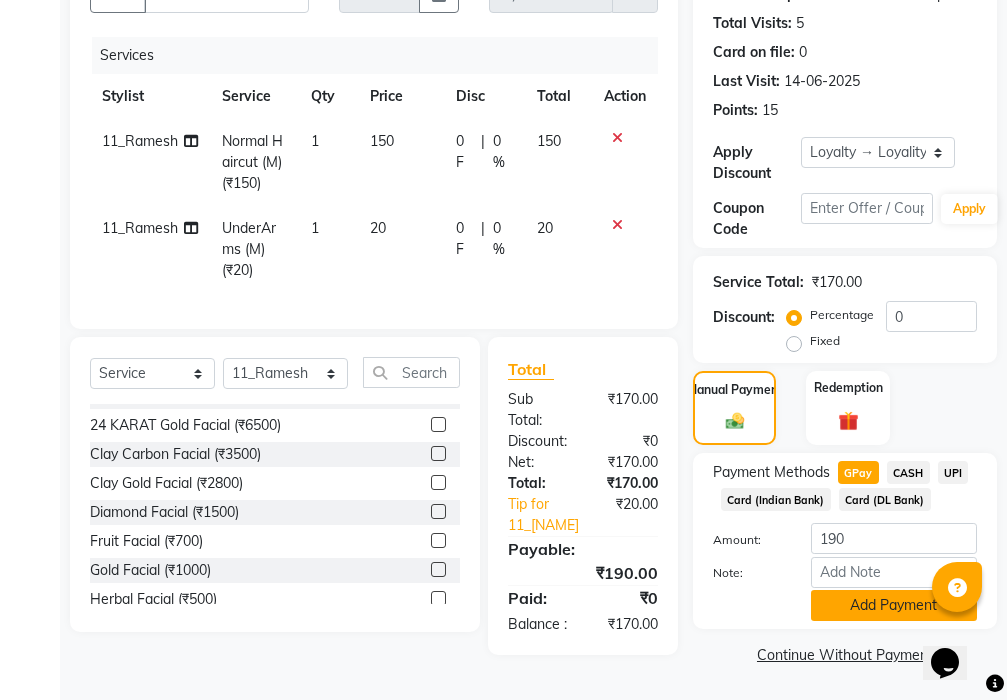 click on "Add Payment" 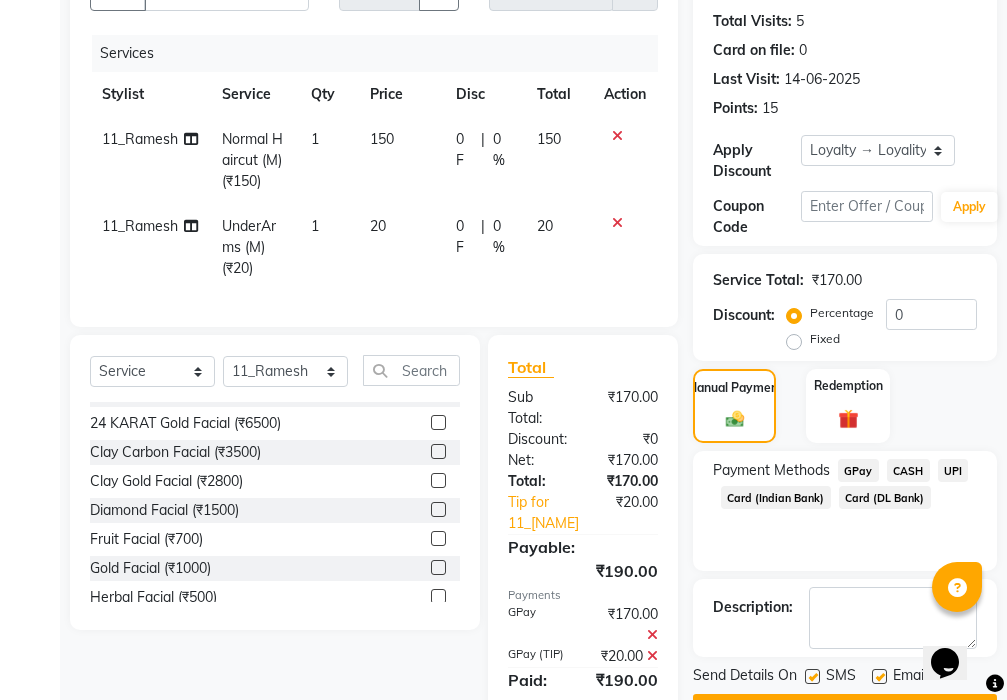 scroll, scrollTop: 540, scrollLeft: 0, axis: vertical 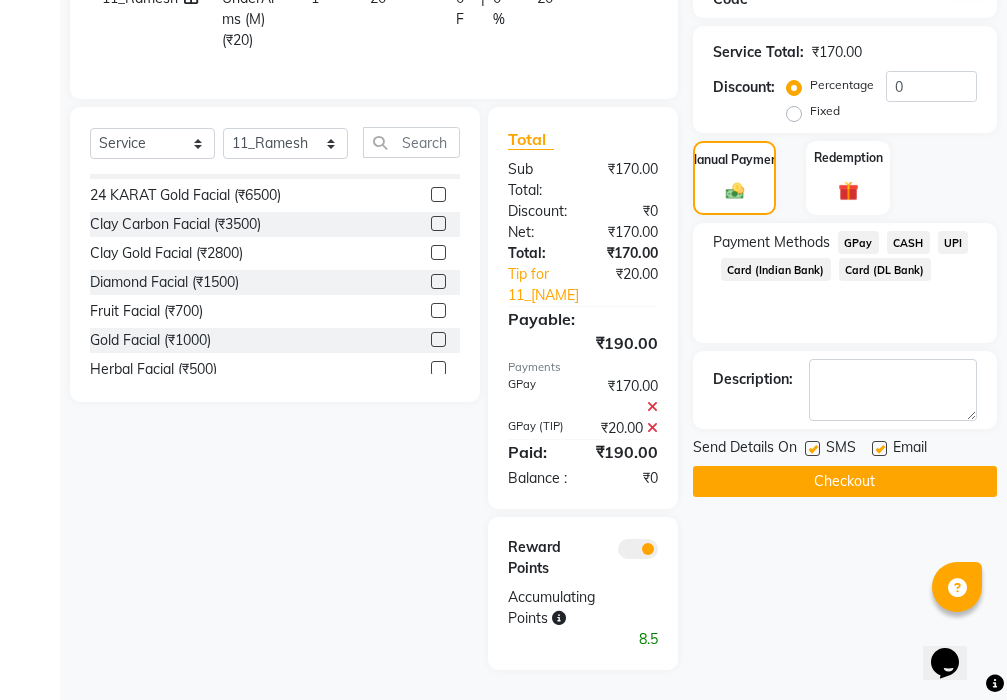 click on "Checkout" 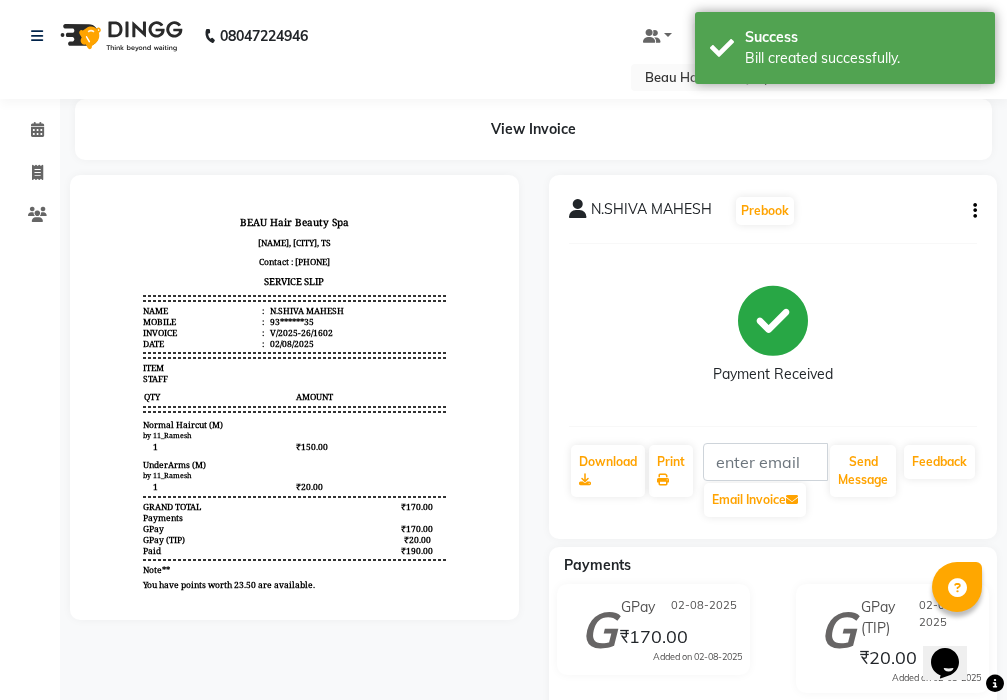 scroll, scrollTop: 0, scrollLeft: 0, axis: both 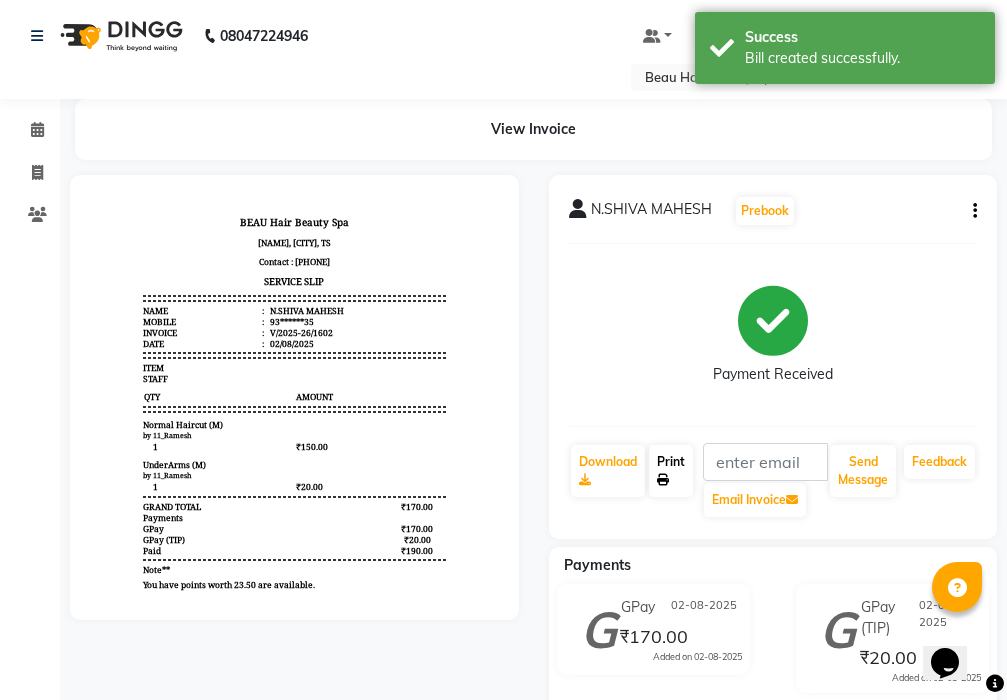 click on "Print" 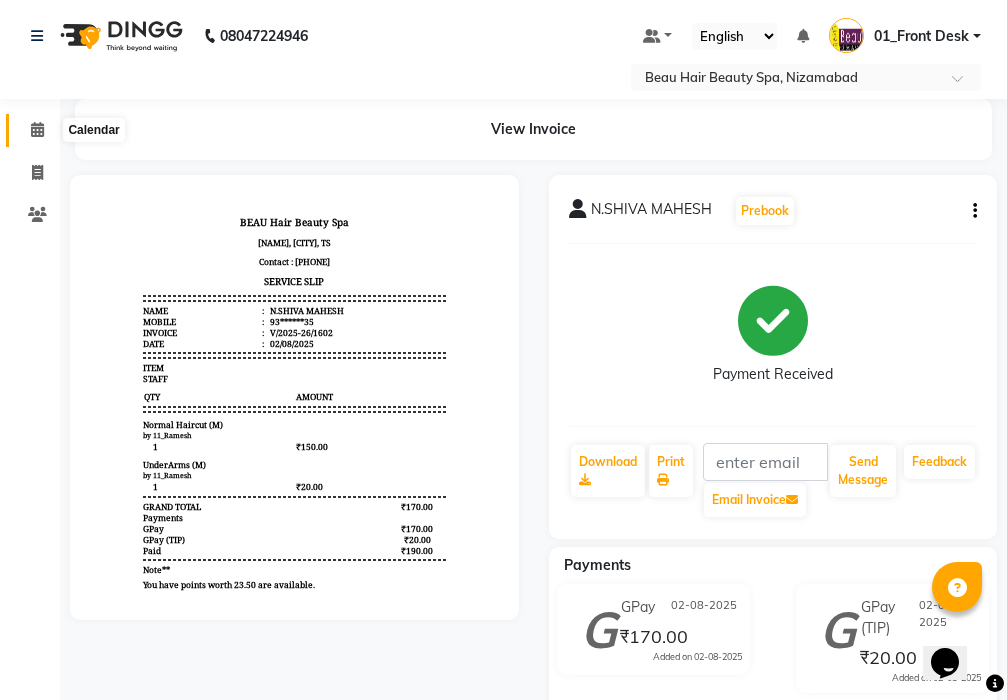 click 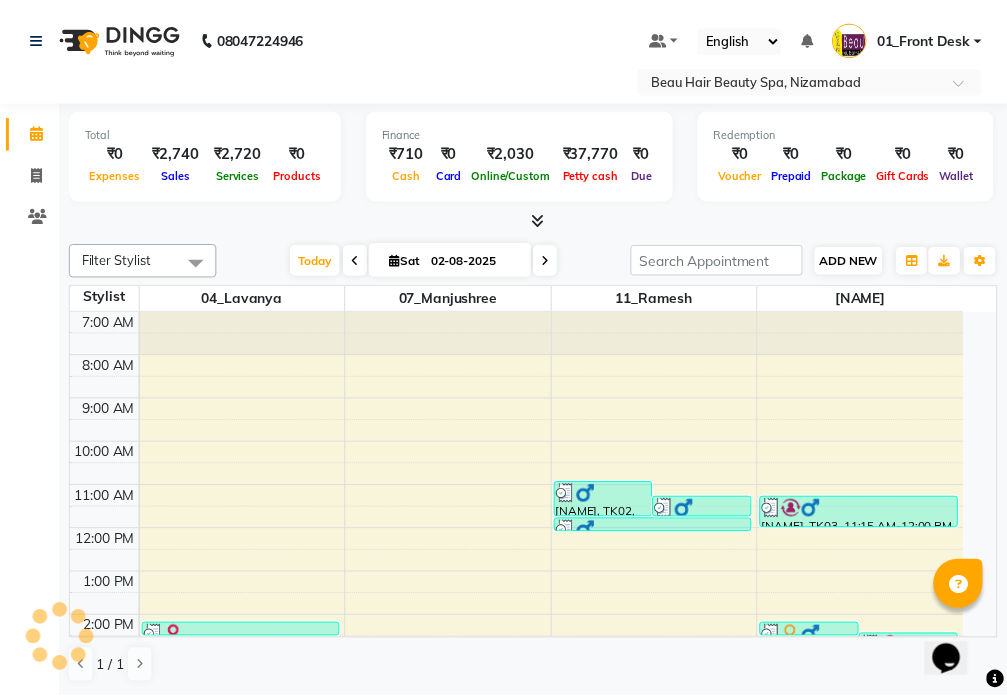 scroll, scrollTop: 335, scrollLeft: 0, axis: vertical 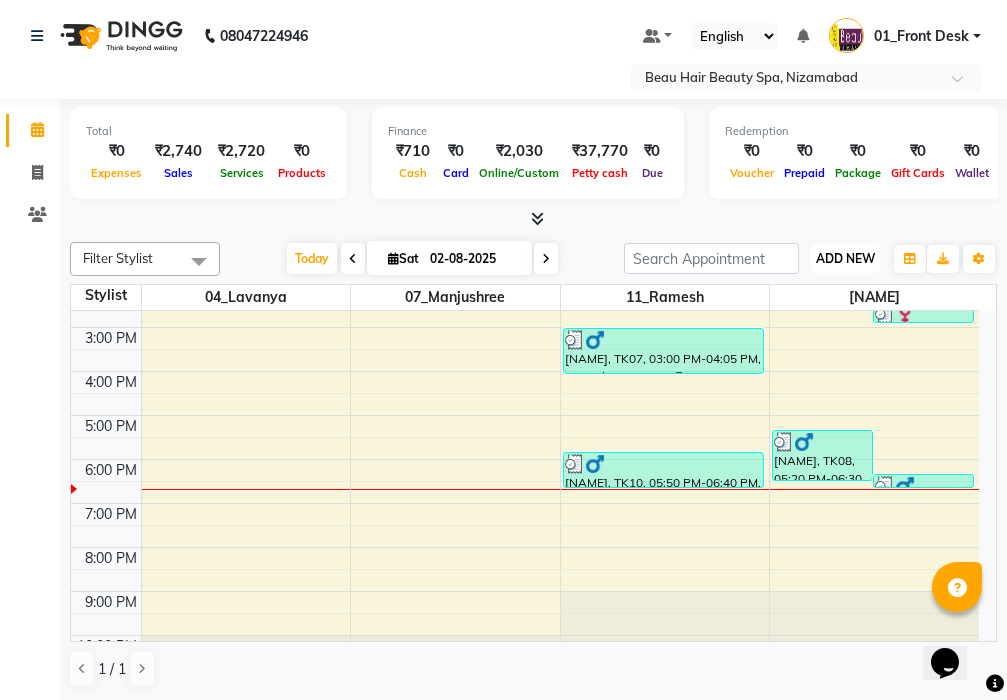 click on "ADD NEW" at bounding box center [845, 258] 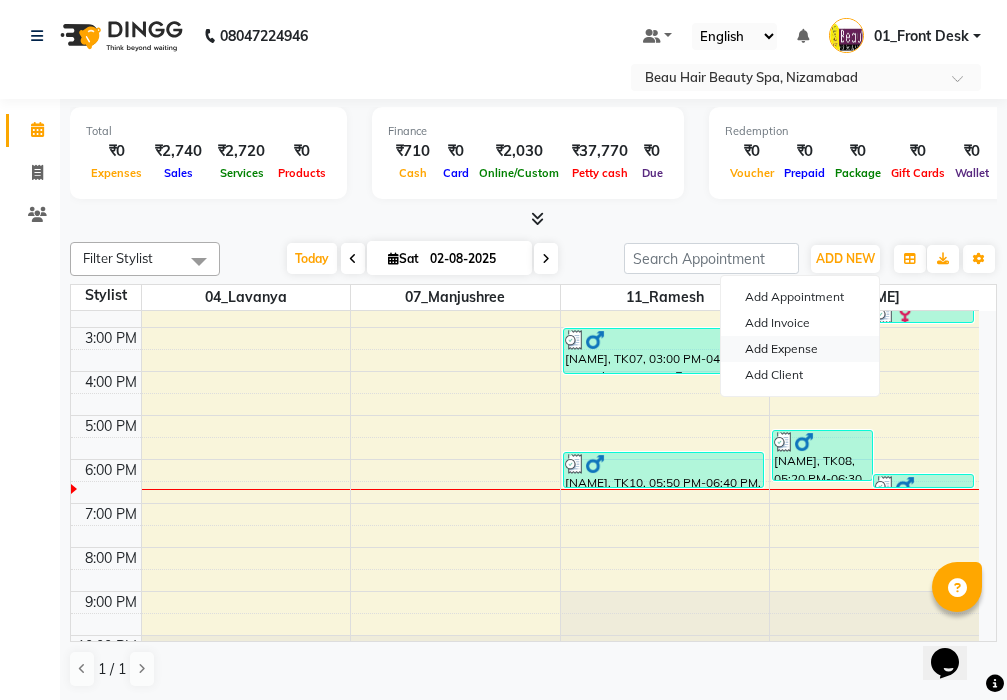 click on "Add Expense" at bounding box center (800, 349) 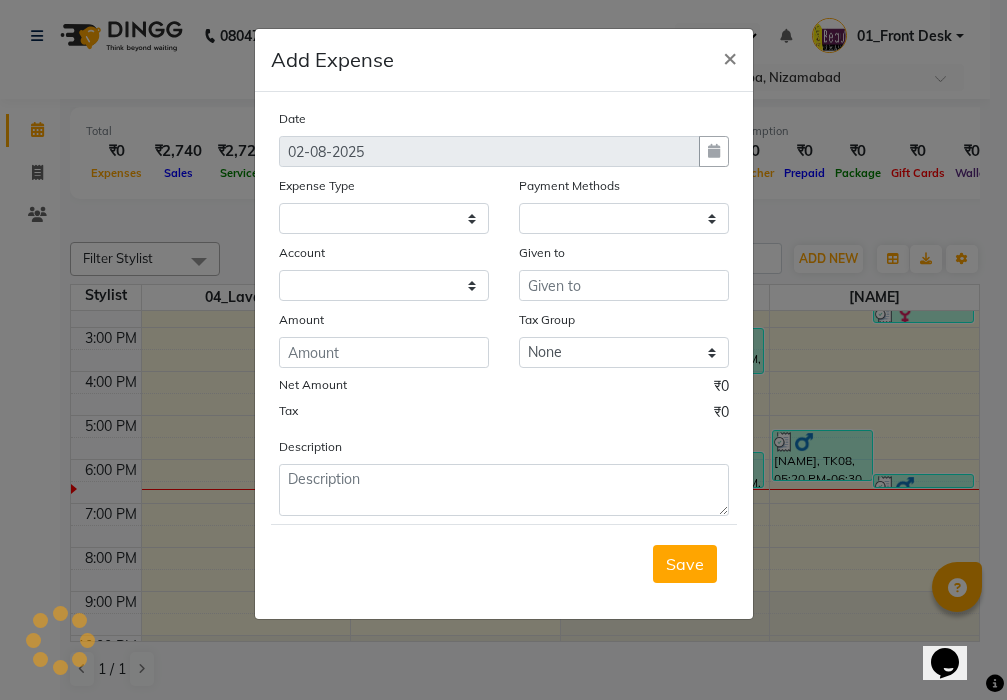 select 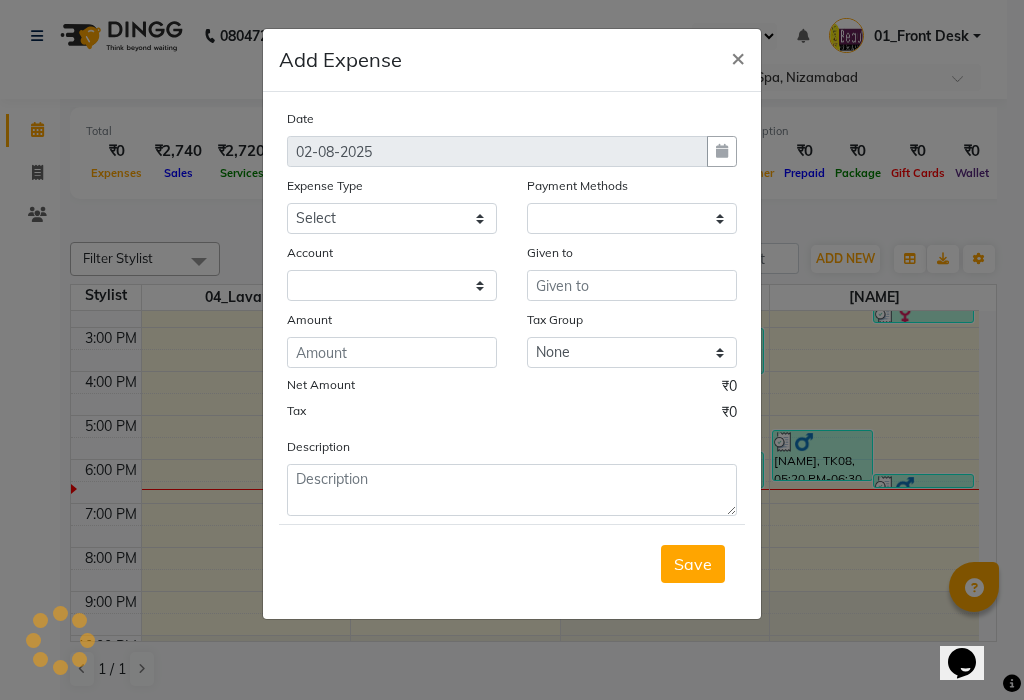 select on "1" 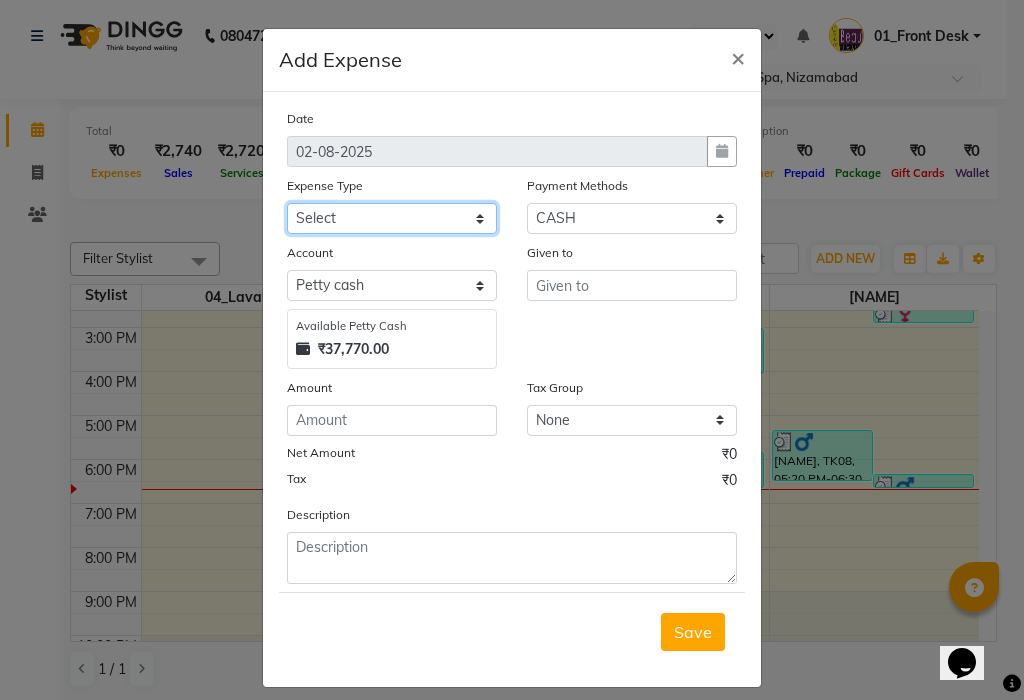click on "Select Advance Salary Client Snacks NewsPaper Bill Other Product Repairs Scissors Sharp Stationery Tea & Refreshment Tip Vishal Sir Water Bill" 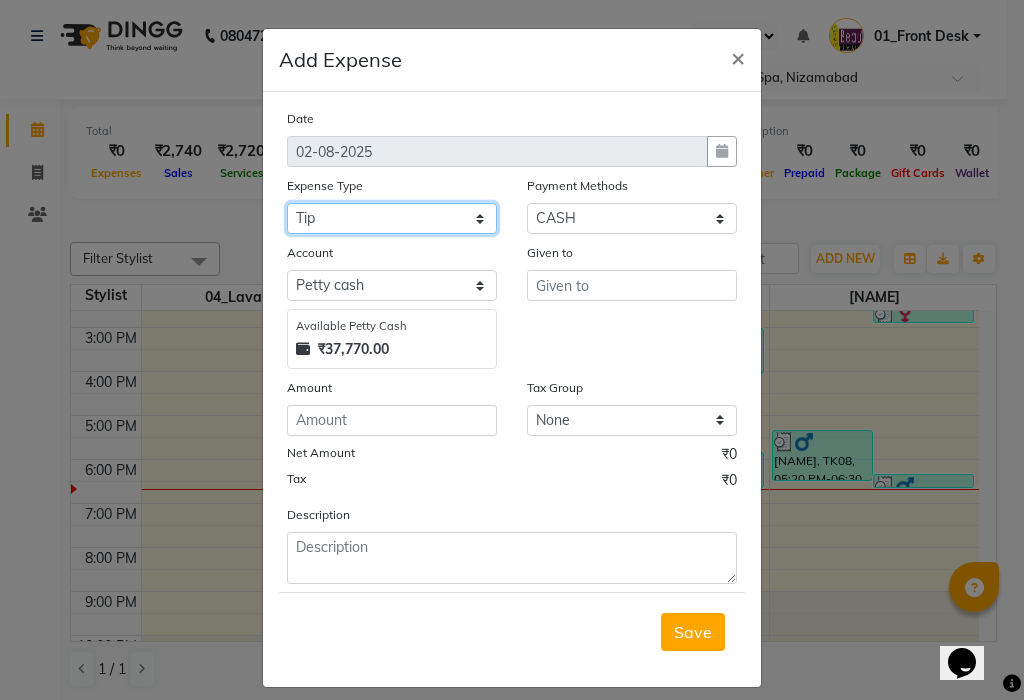 click on "Select Advance Salary Client Snacks NewsPaper Bill Other Product Repairs Scissors Sharp Stationery Tea & Refreshment Tip Vishal Sir Water Bill" 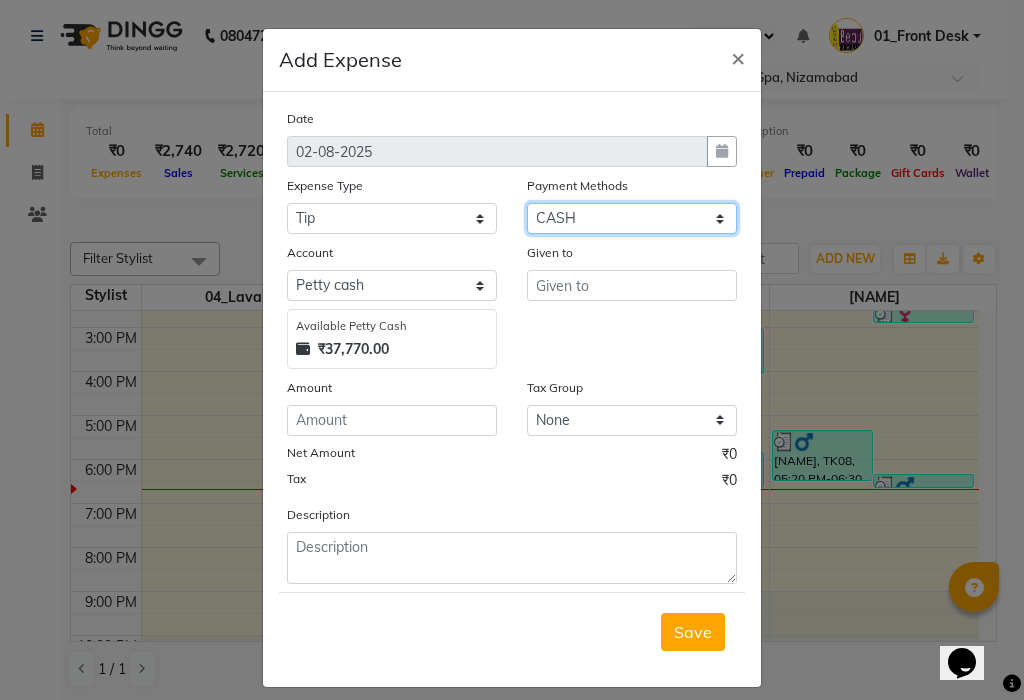 click on "Select GPay Prepaid CASH Points UPI Card (Indian Bank) Card (DL Bank)" 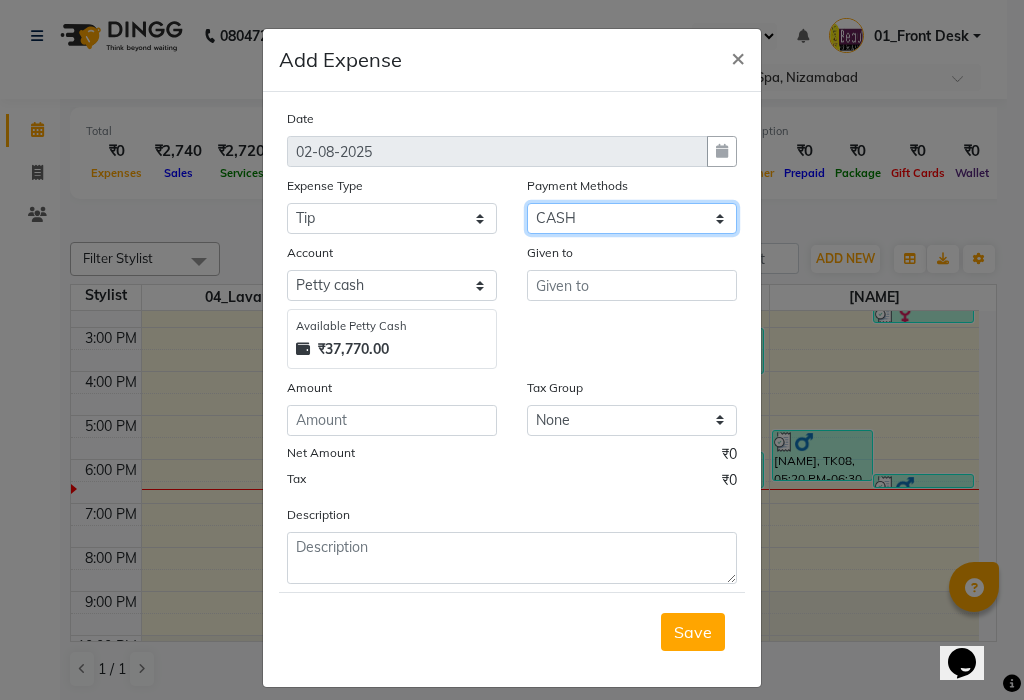 select on "5" 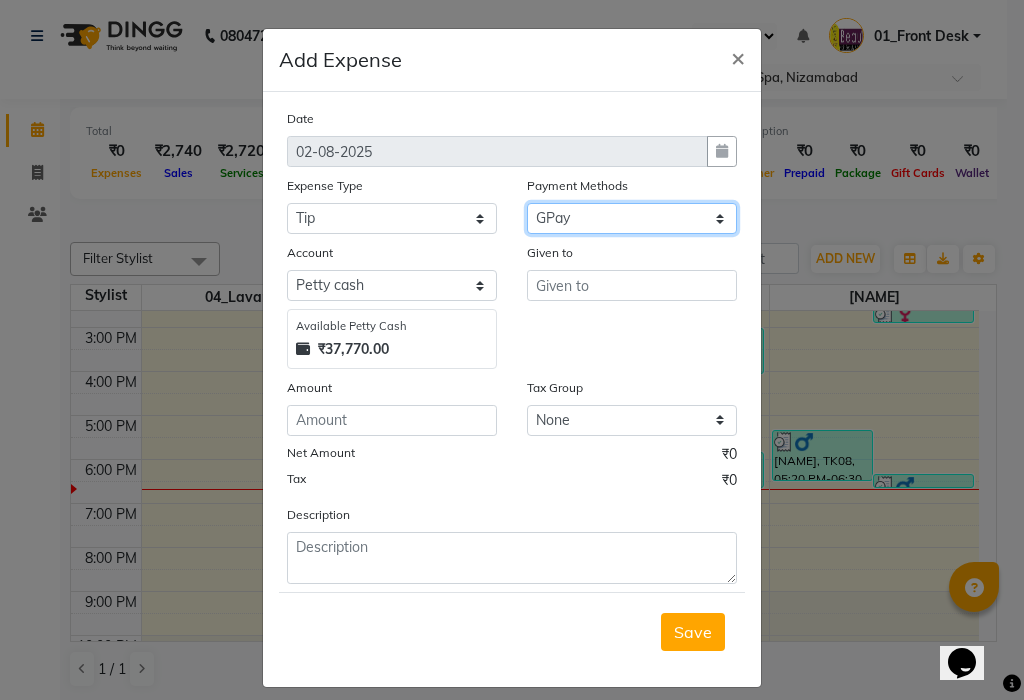 click on "Select GPay Prepaid CASH Points UPI Card (Indian Bank) Card (DL Bank)" 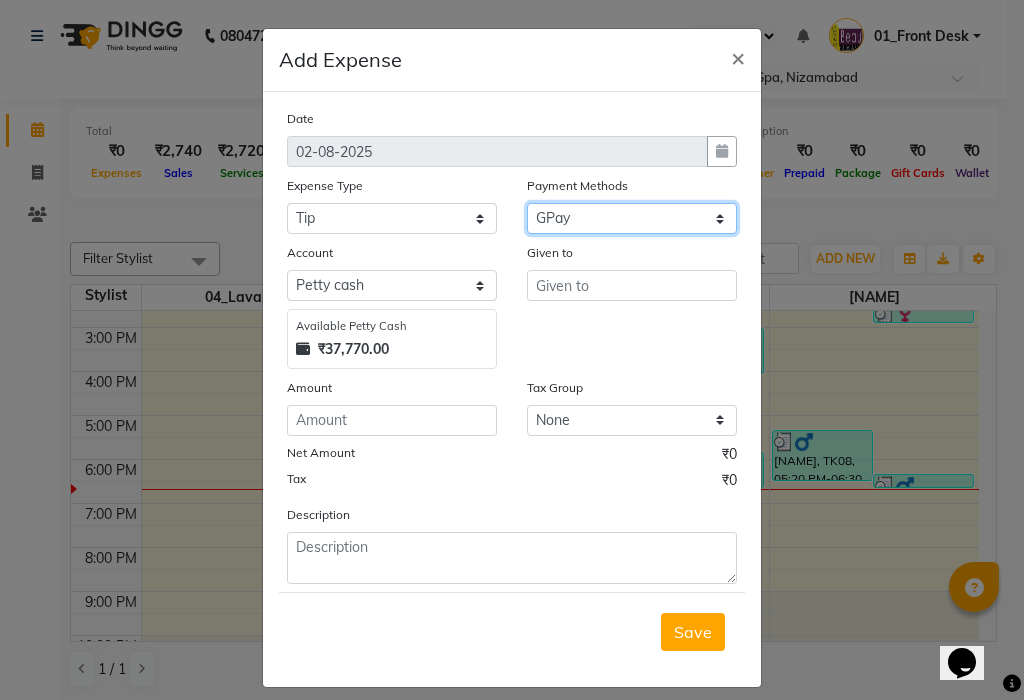 select on "945" 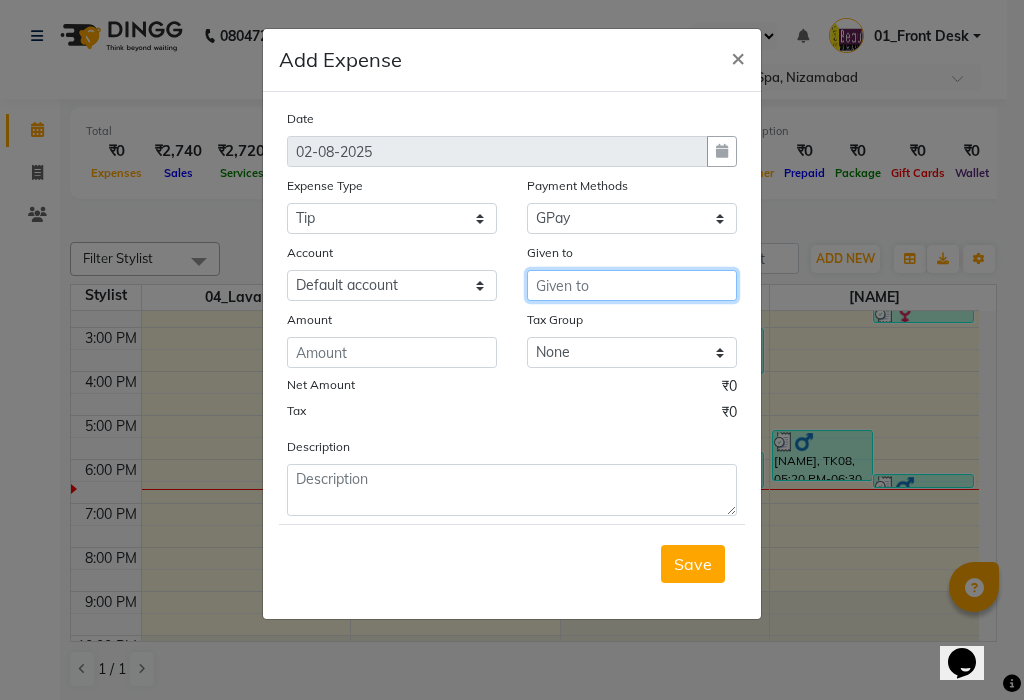 click at bounding box center [632, 285] 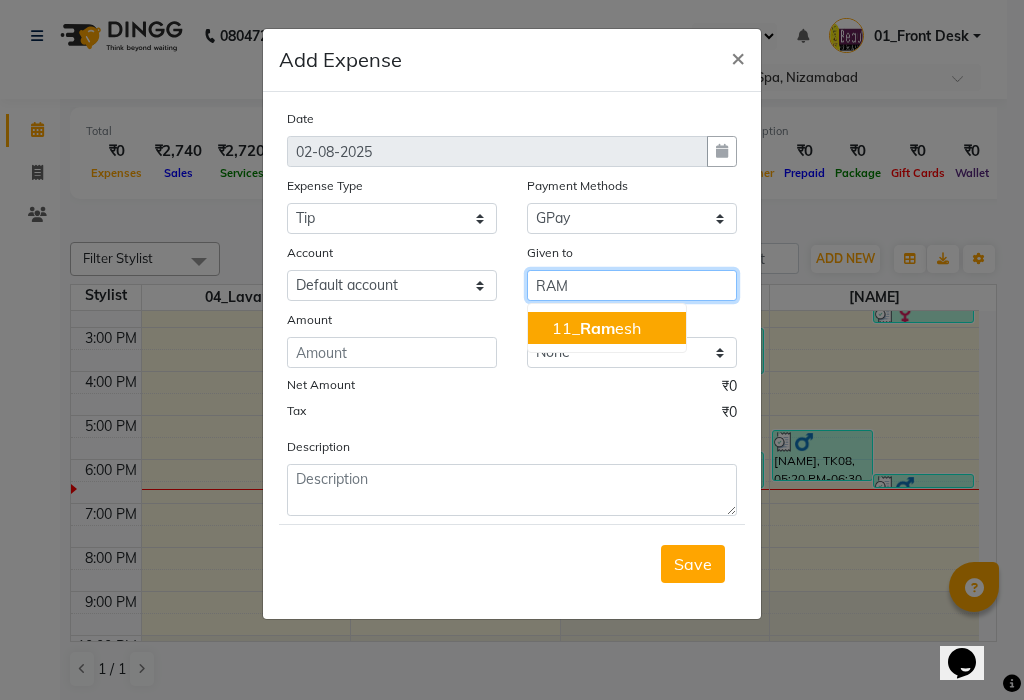 click on "11_ [NAME]" at bounding box center [607, 328] 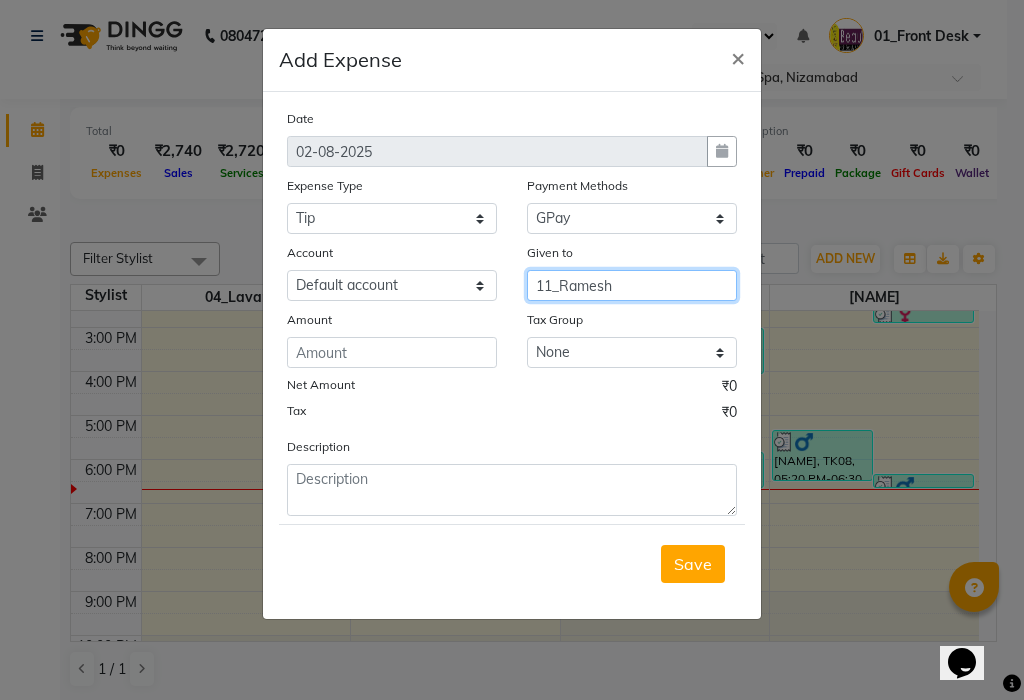 type on "11_Ramesh" 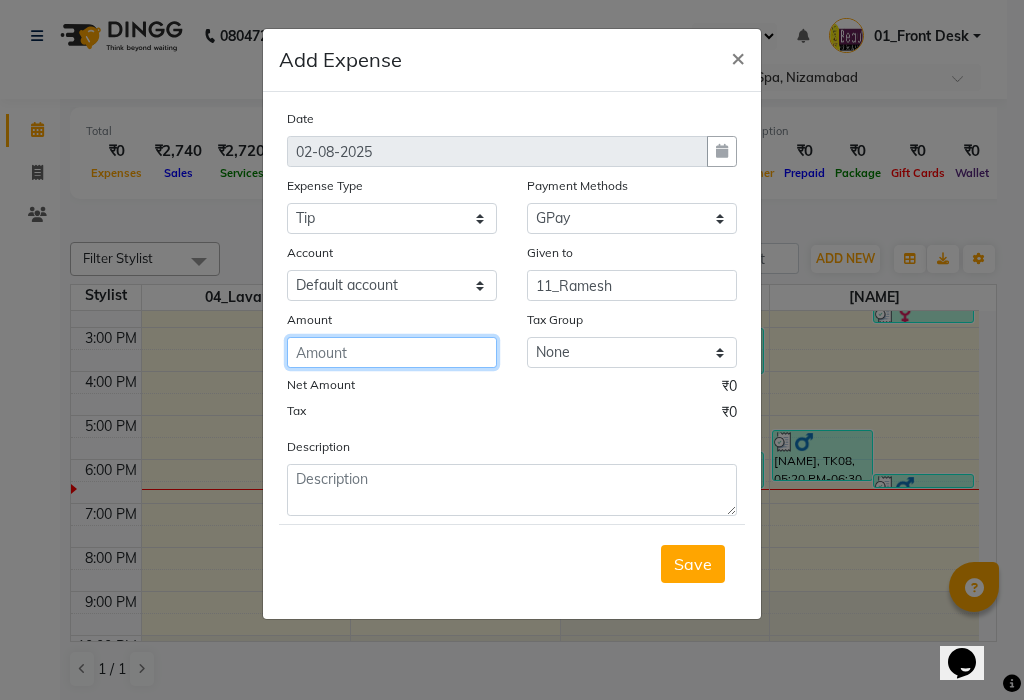 click 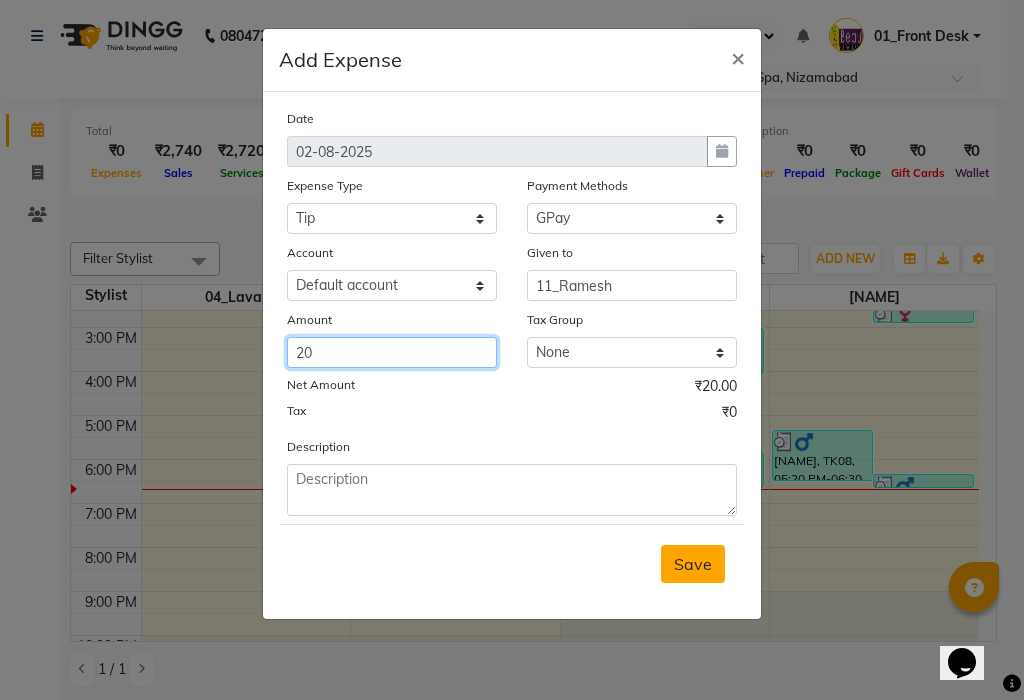 type on "20" 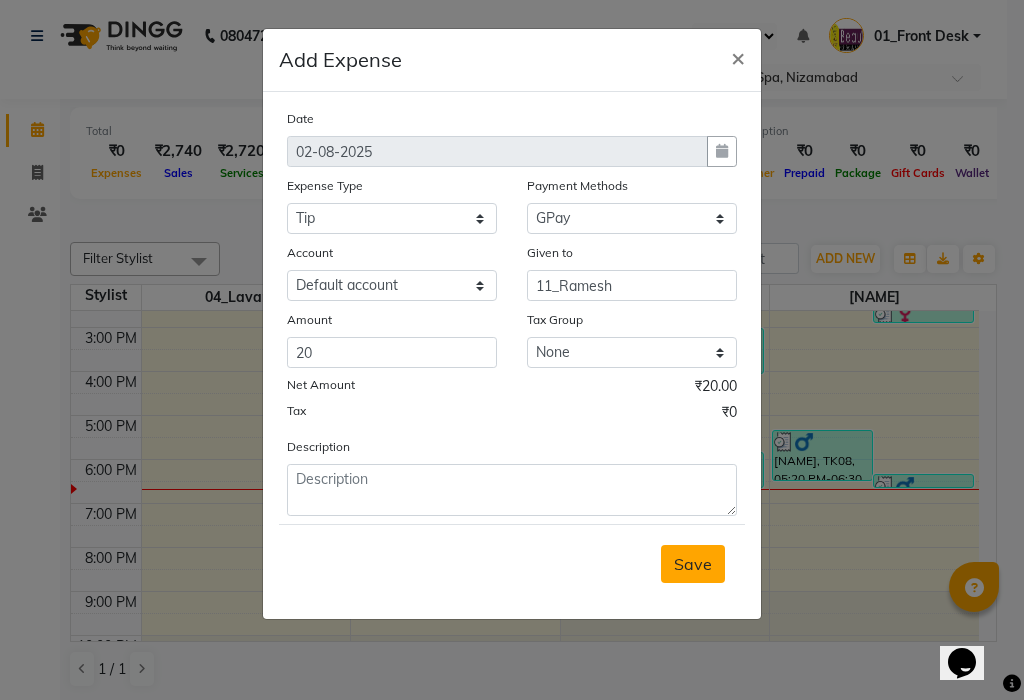 click on "Save" at bounding box center [693, 564] 